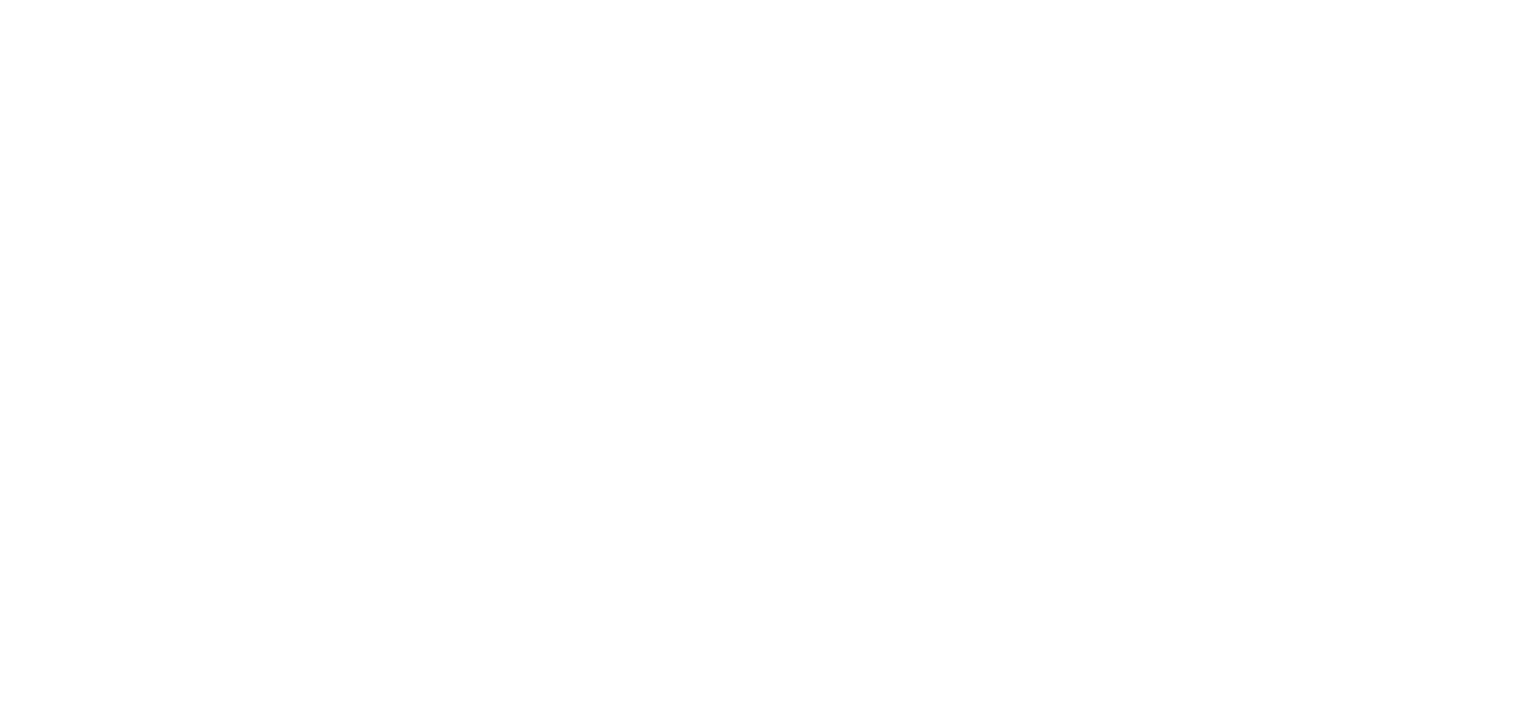 scroll, scrollTop: 0, scrollLeft: 0, axis: both 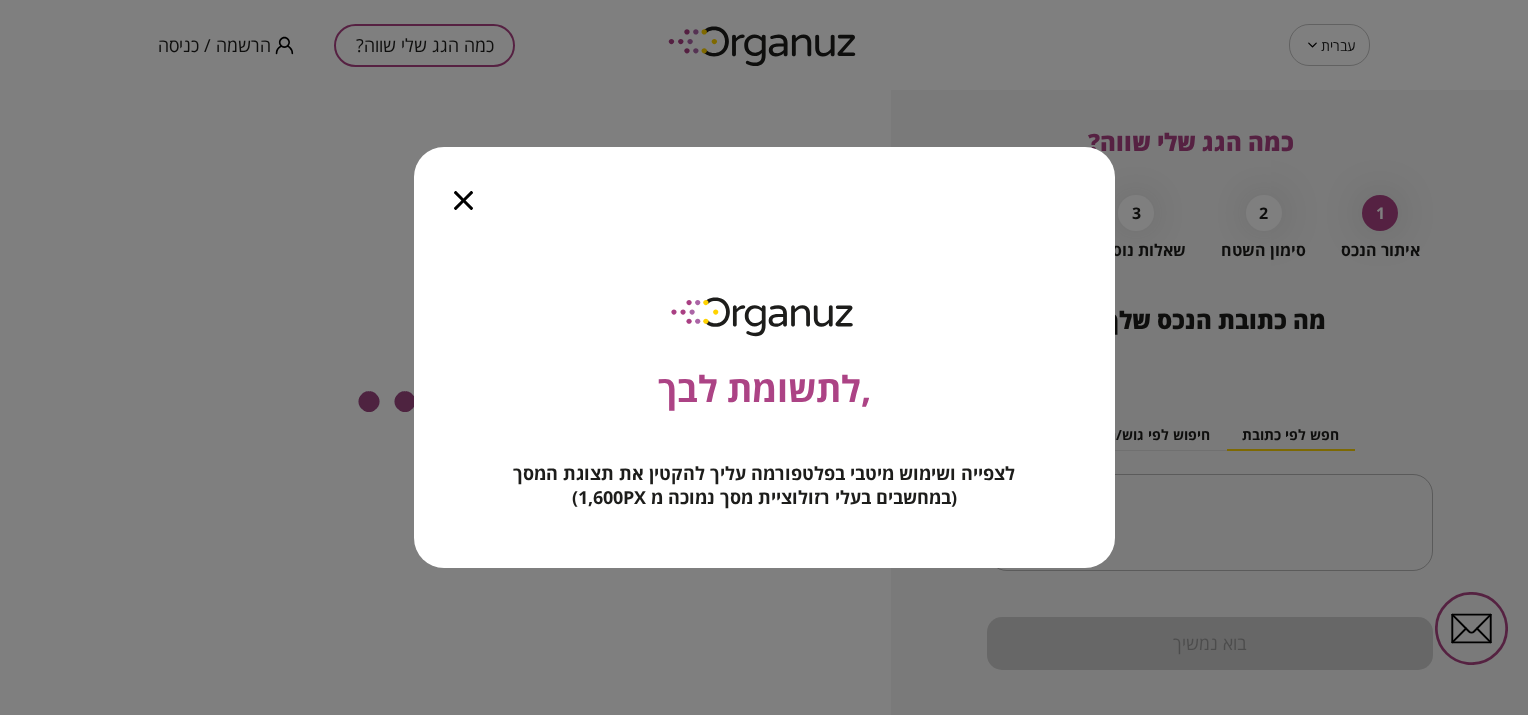 click 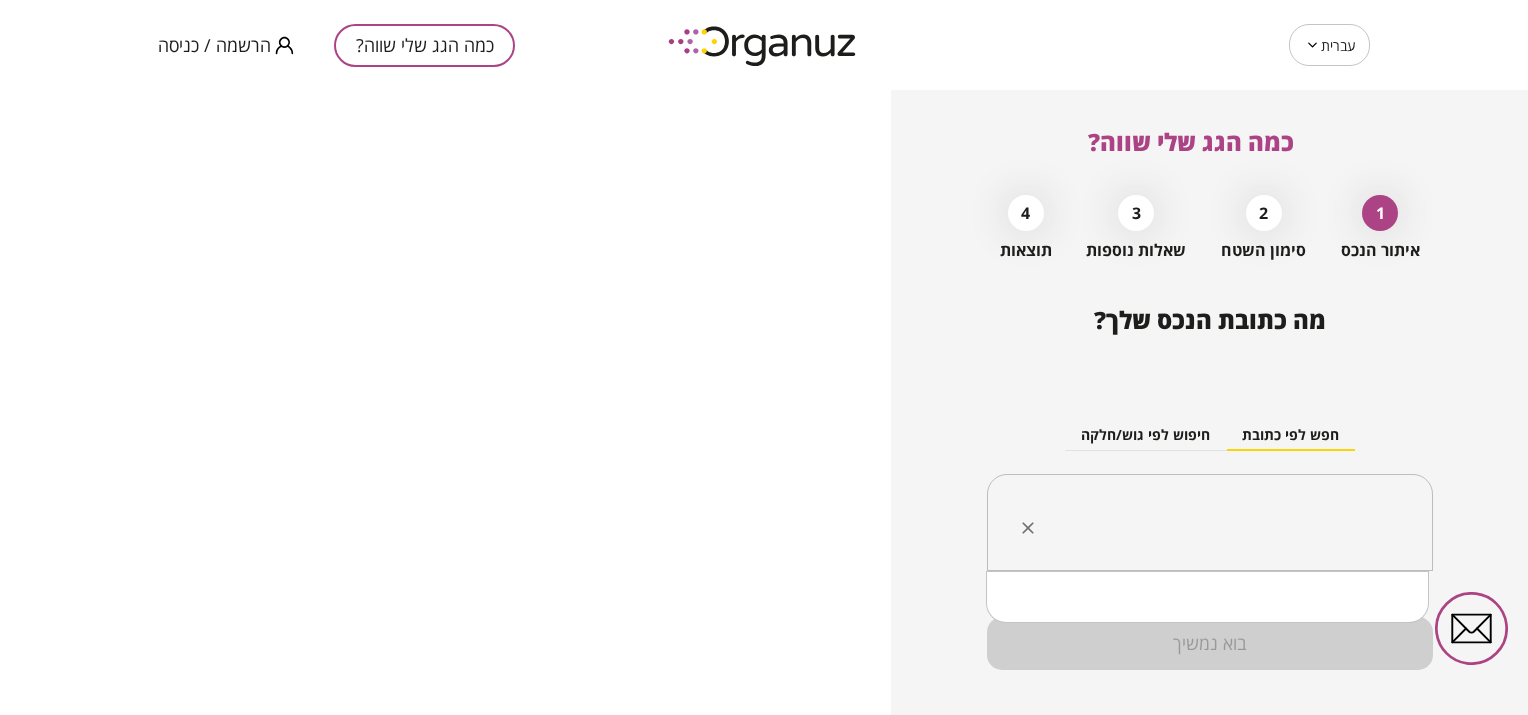 click at bounding box center [1217, 523] 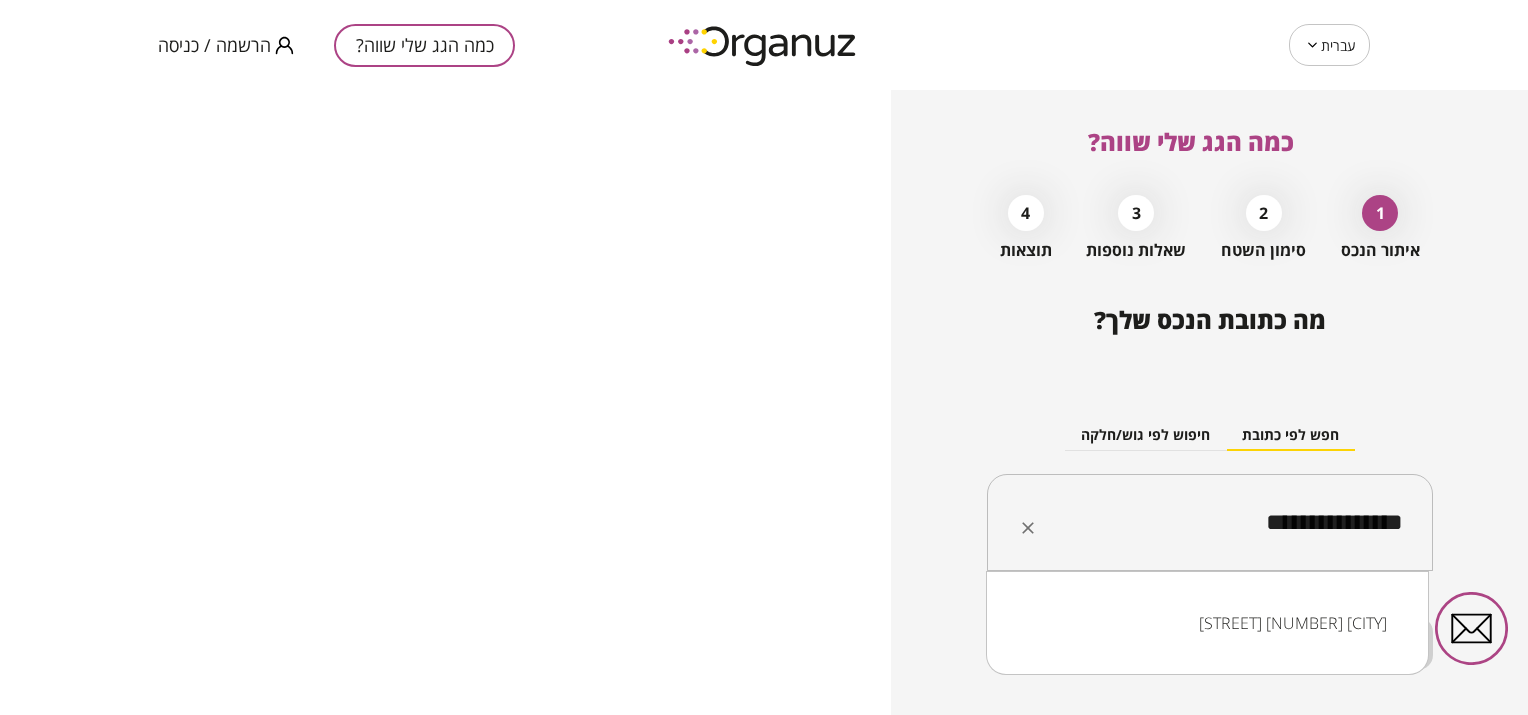 click on "[STREET] [NUMBER] [CITY]" at bounding box center (1207, 623) 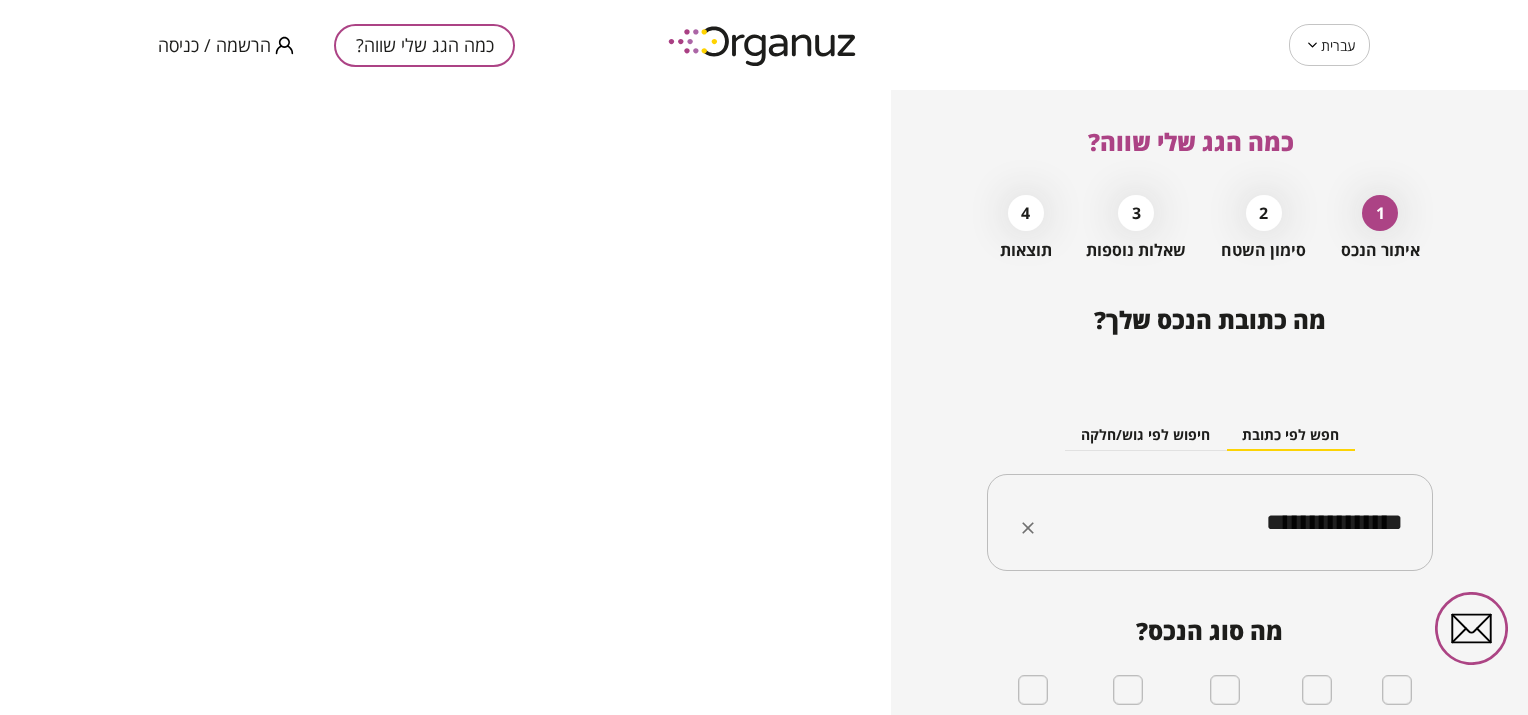 type on "**********" 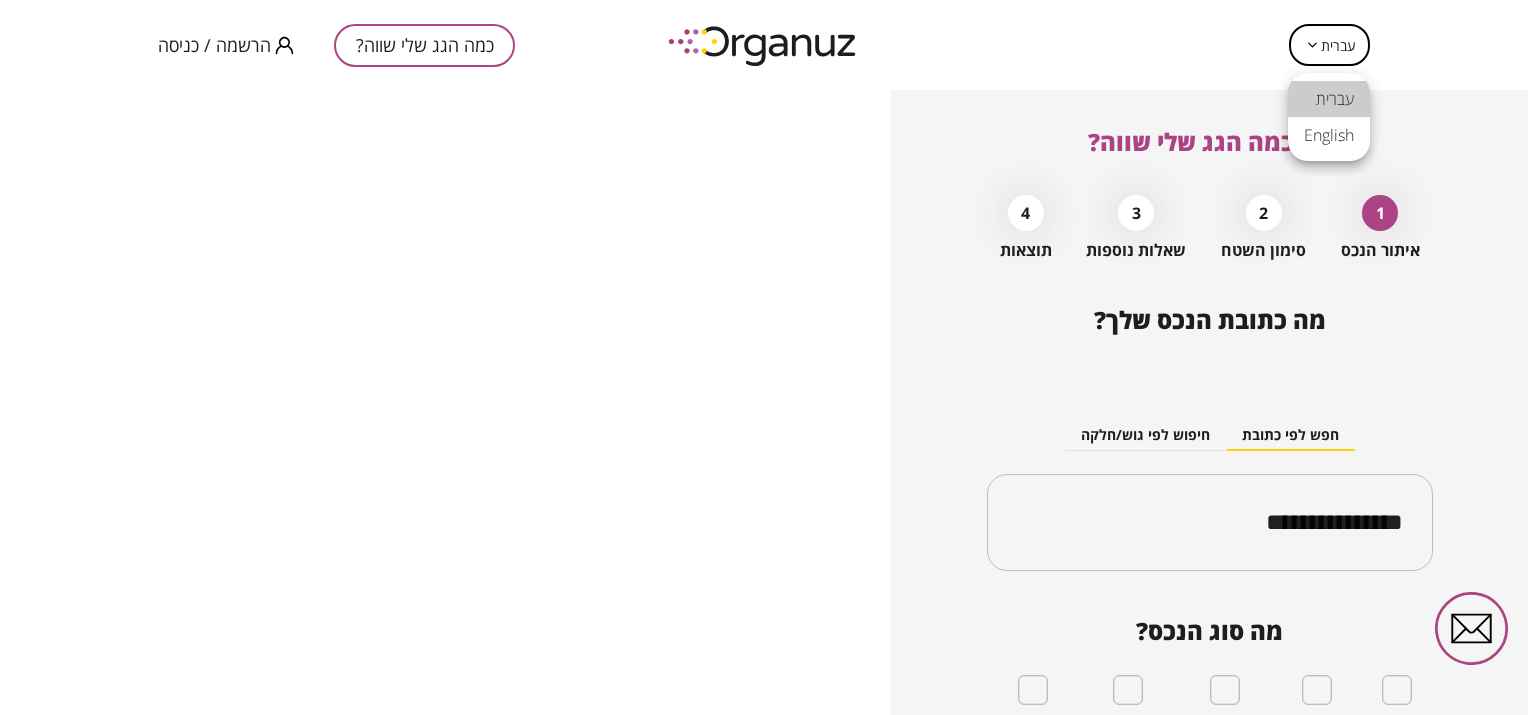 click on "English" at bounding box center (1329, 135) 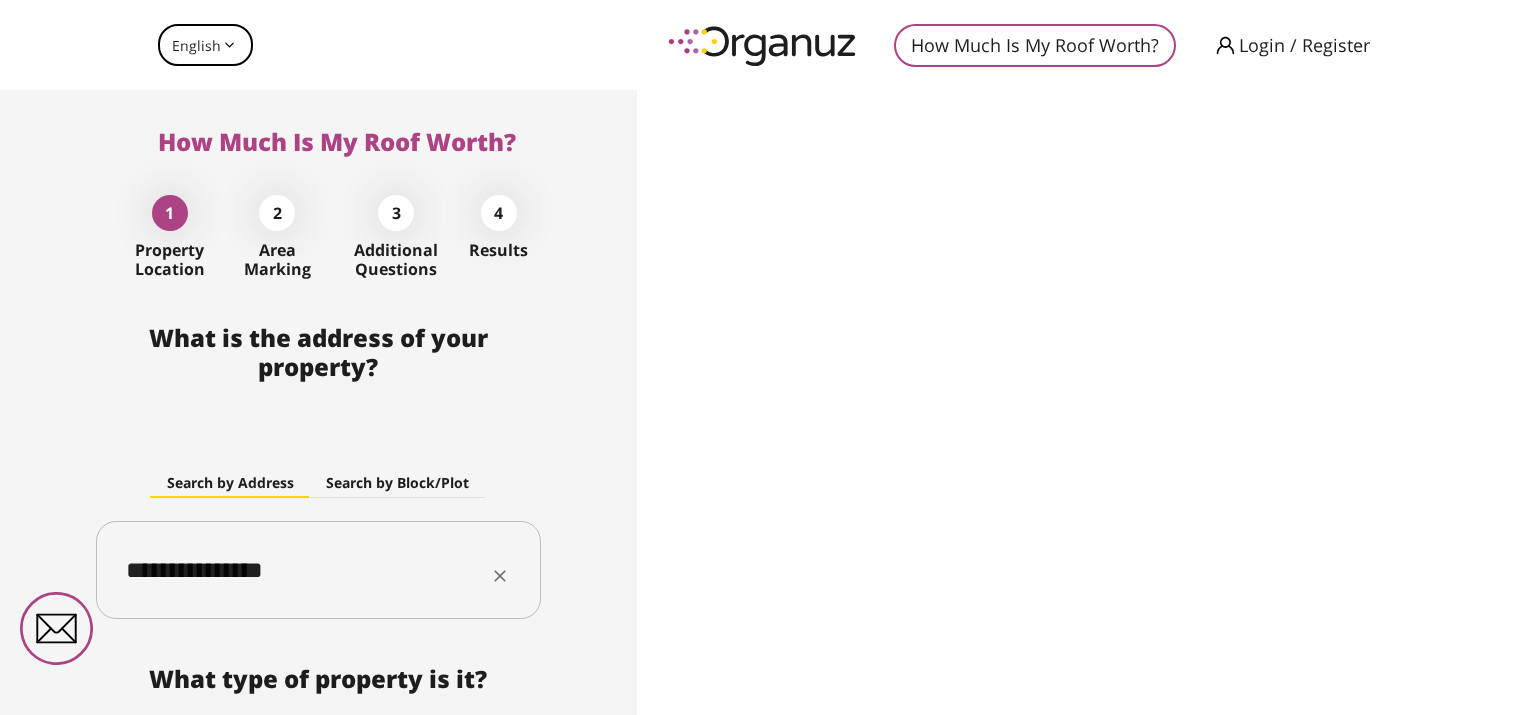 click on "**********" at bounding box center [311, 570] 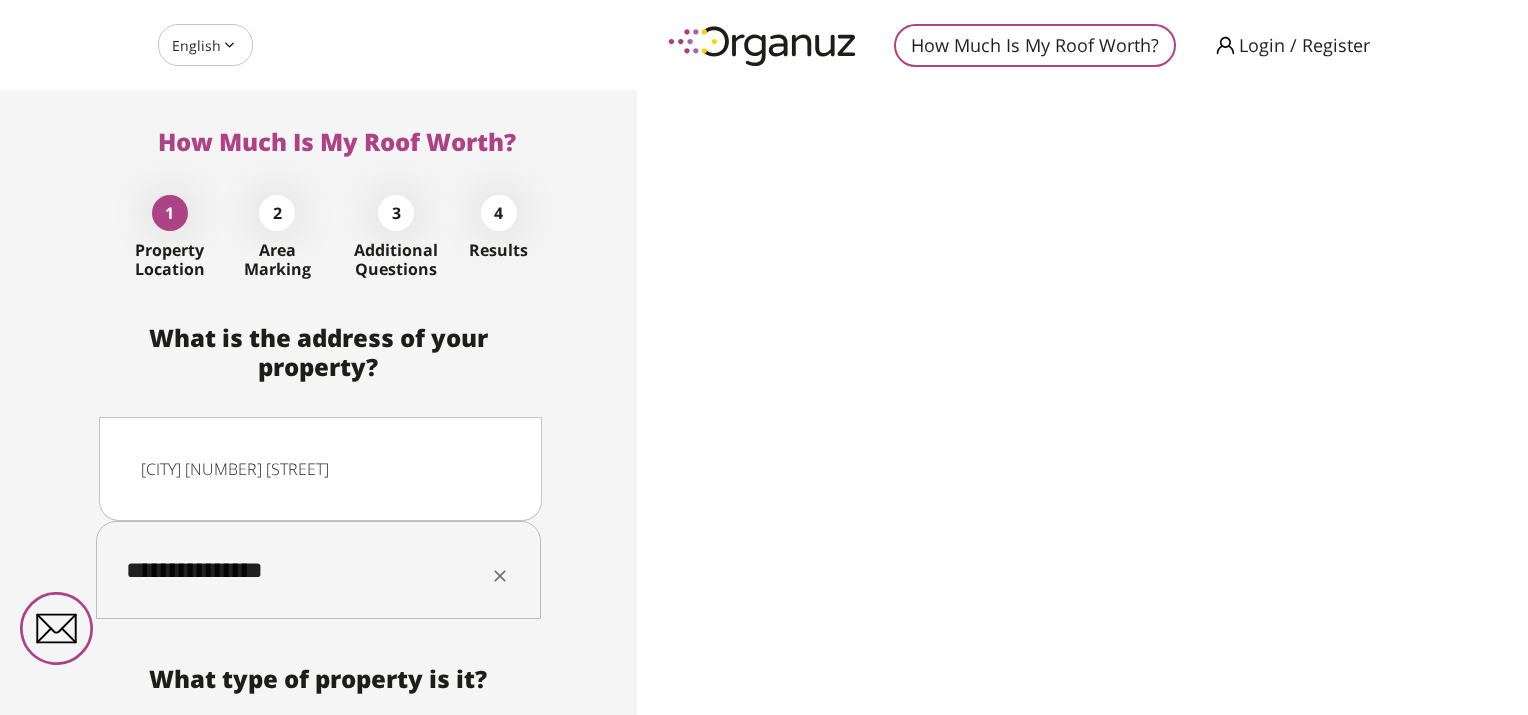 click on "[STREET] [NUMBER] [CITY]" at bounding box center (320, 469) 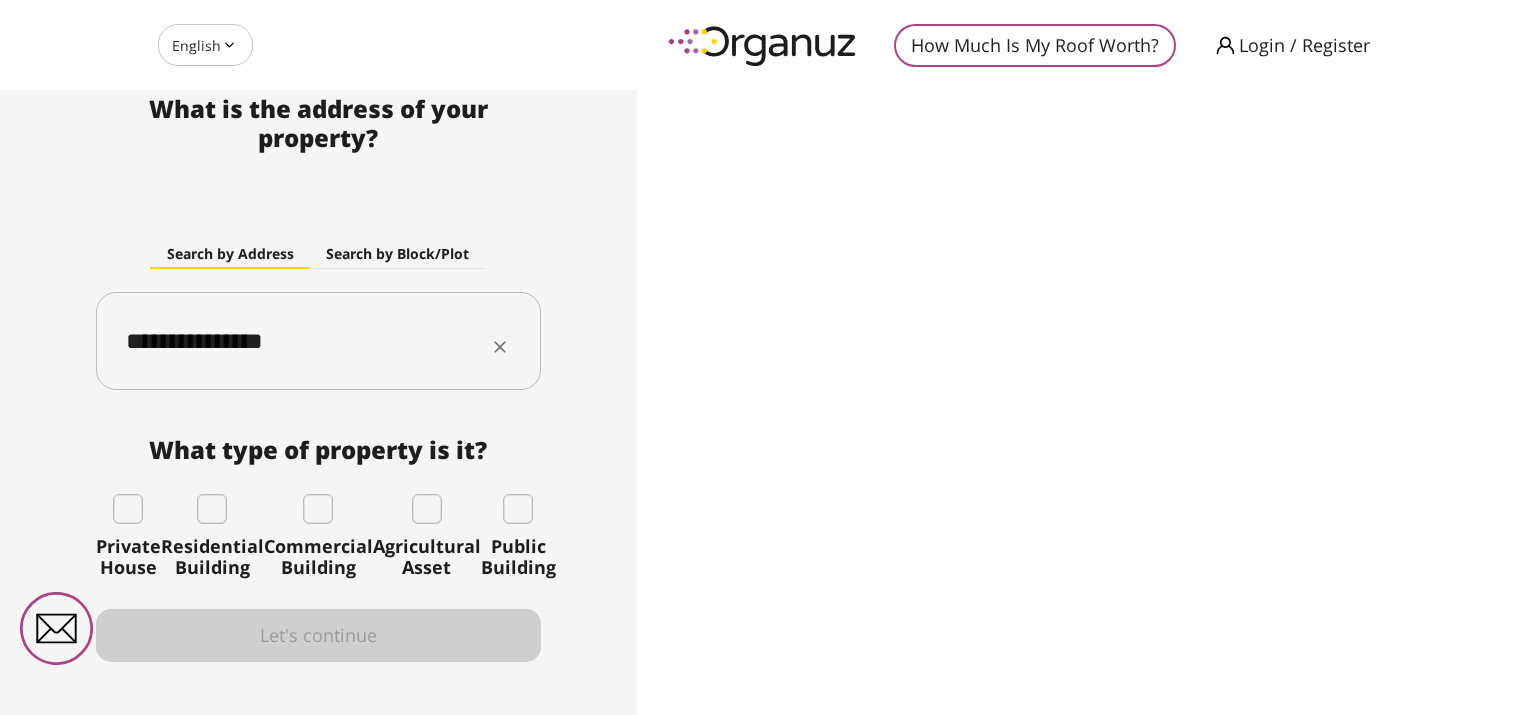 scroll, scrollTop: 234, scrollLeft: 0, axis: vertical 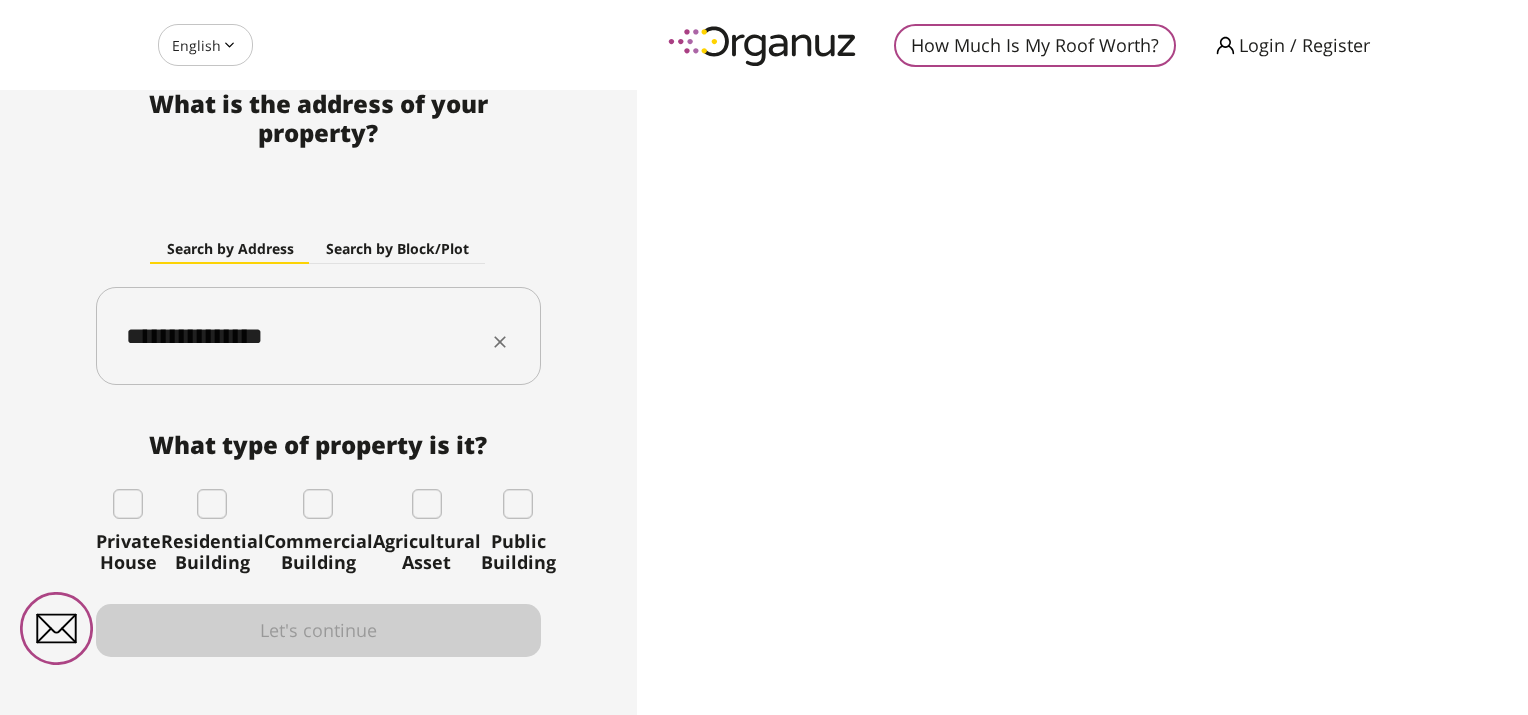 click on "Private House" at bounding box center [128, 531] 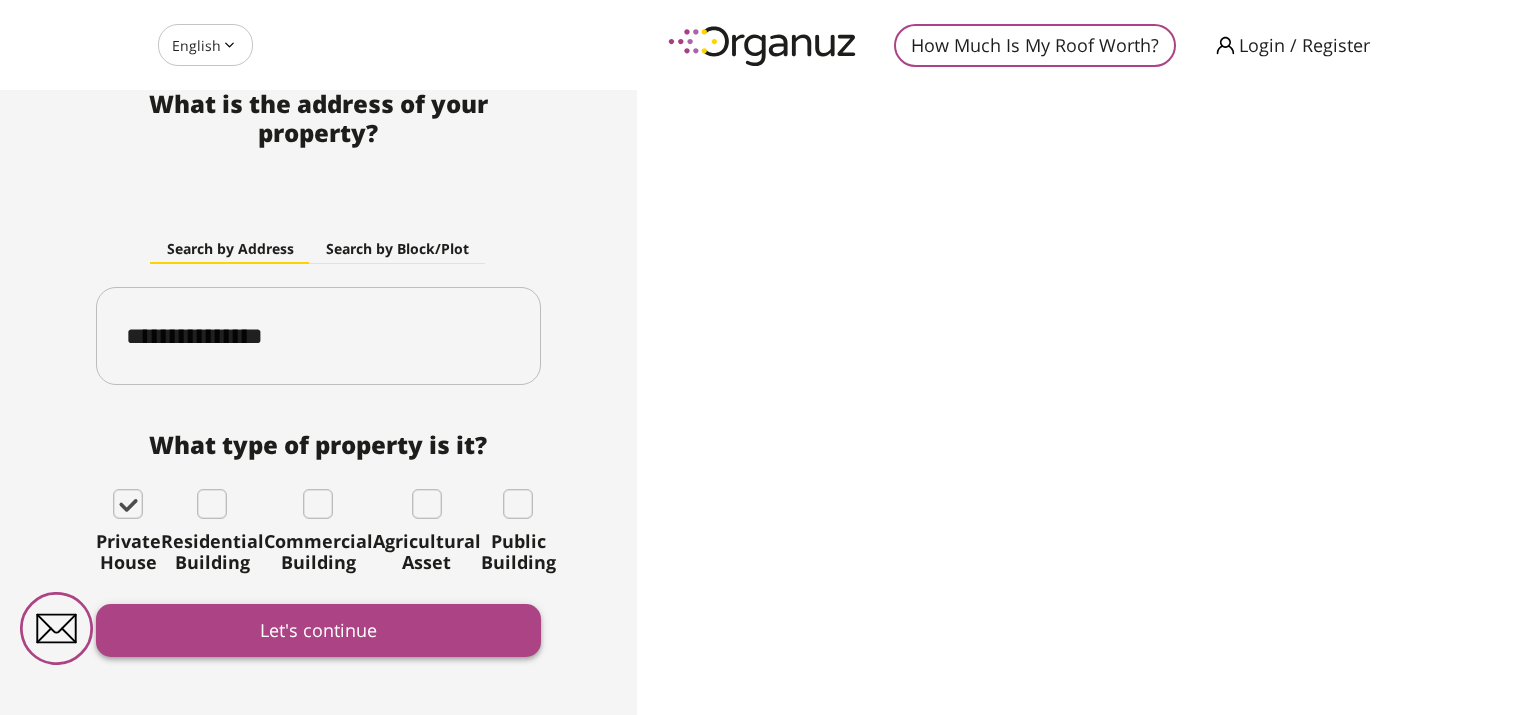 click on "Let's continue" at bounding box center (319, 630) 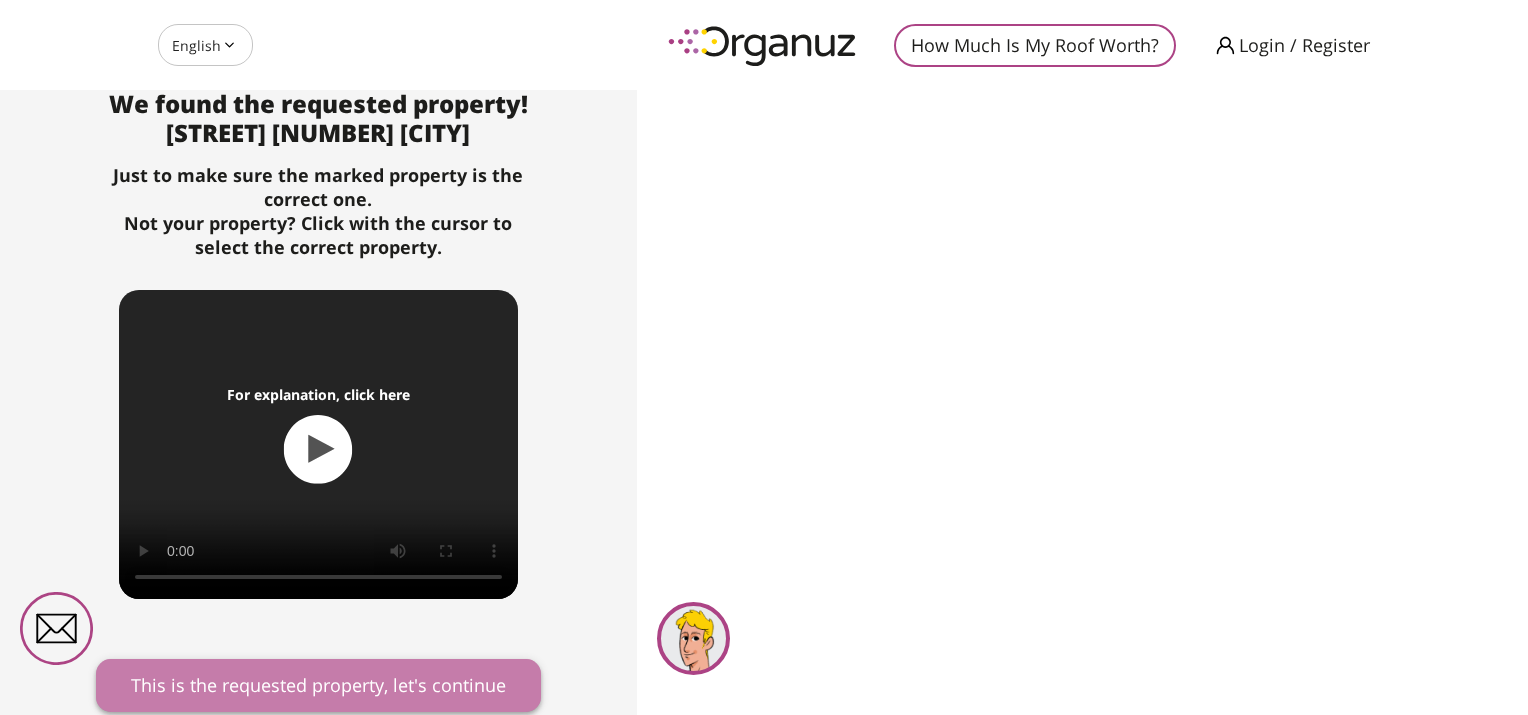 click on "This is the requested property, let's continue" at bounding box center (319, 685) 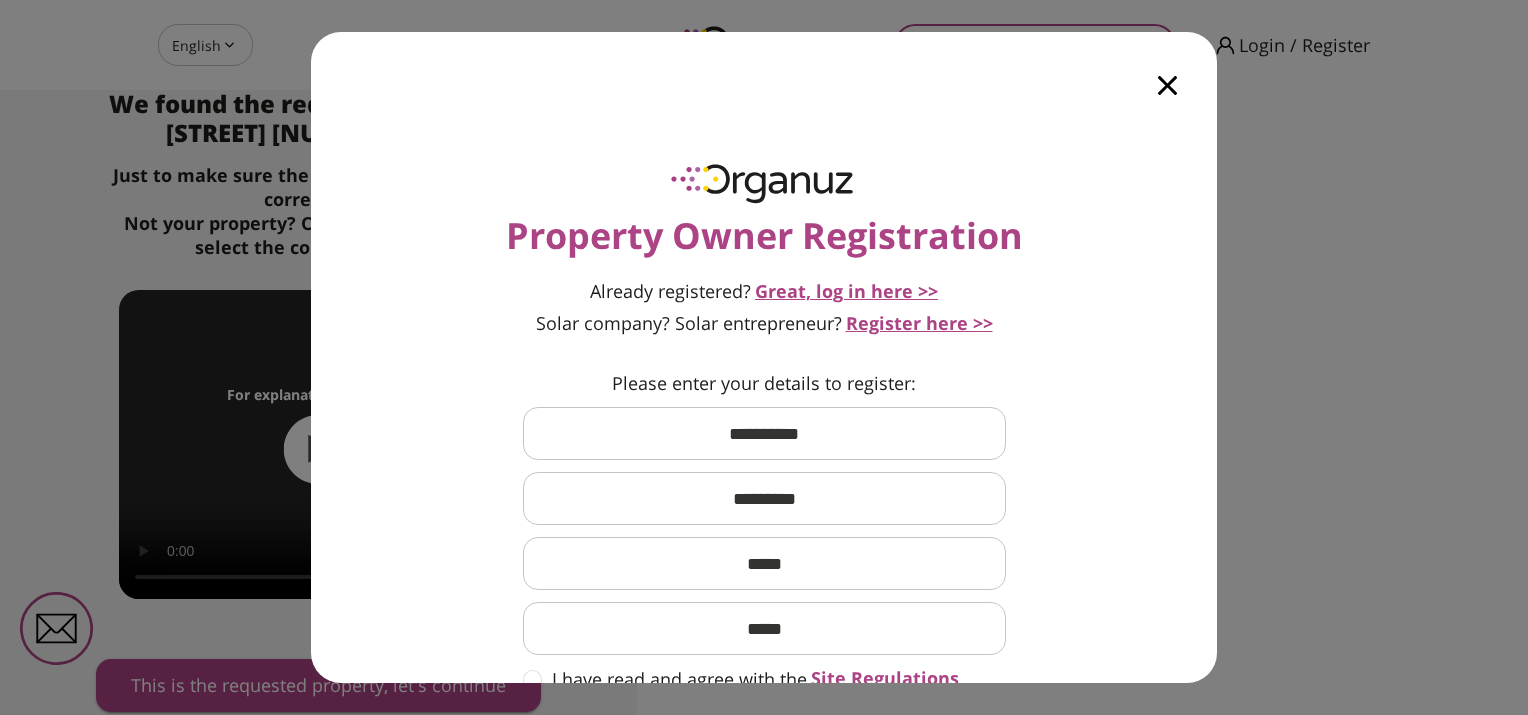 scroll, scrollTop: 120, scrollLeft: 0, axis: vertical 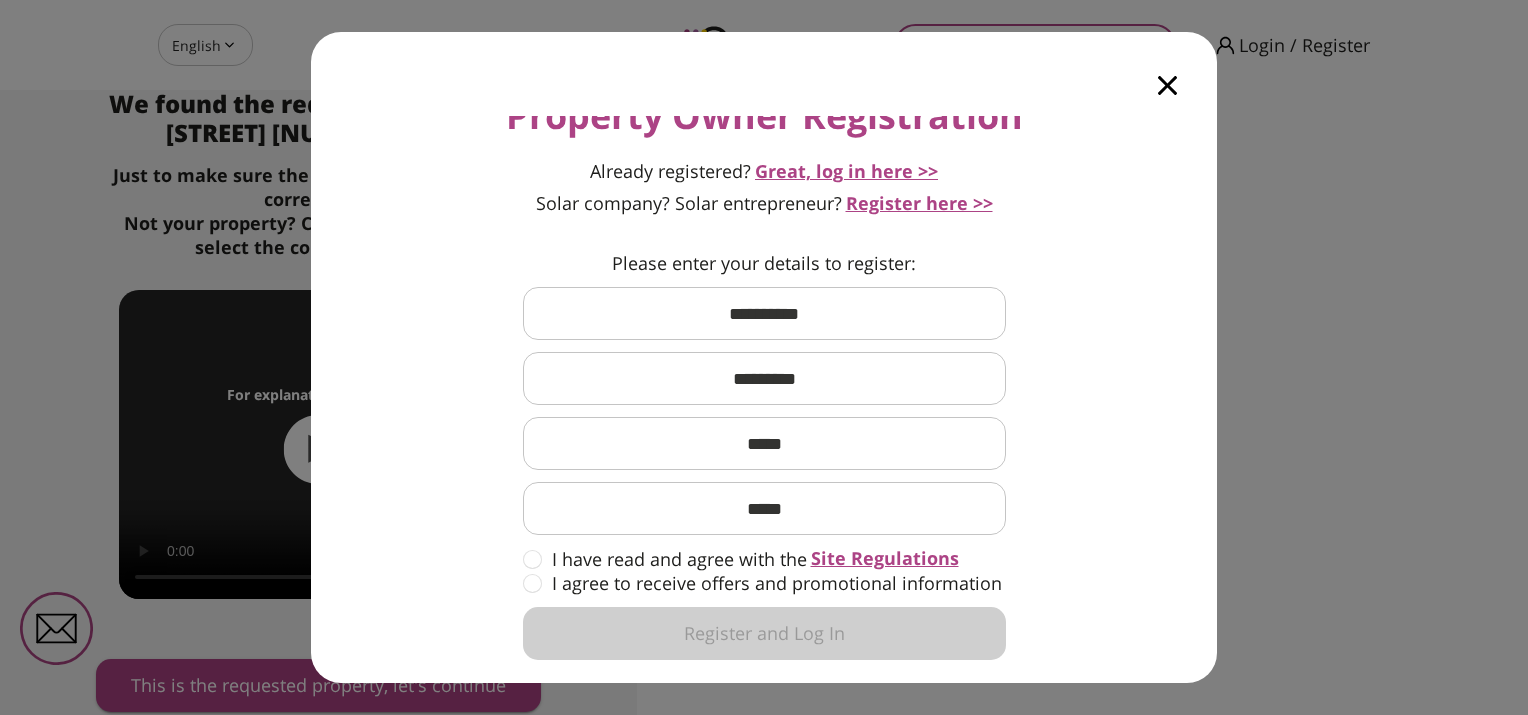click on "Great, log in here >>" at bounding box center [846, 171] 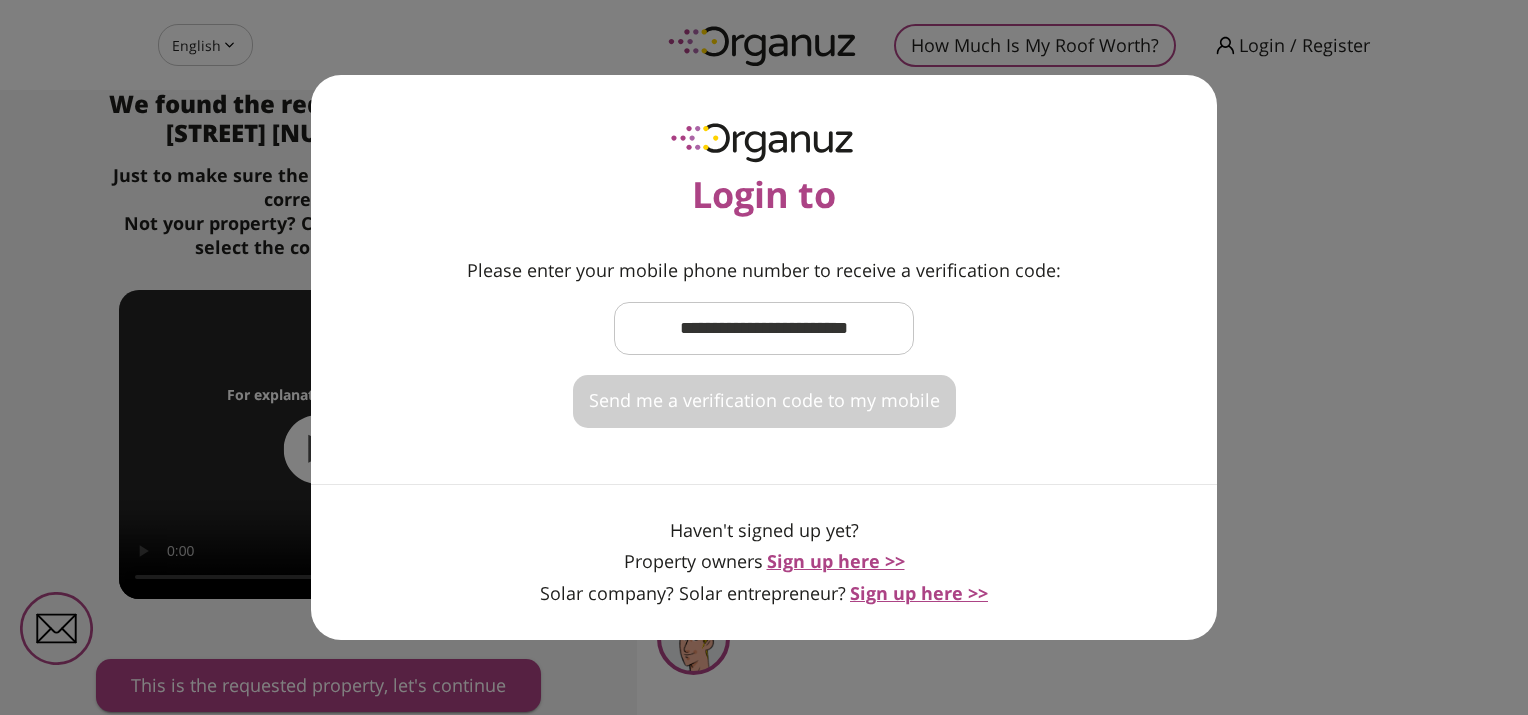 click at bounding box center (764, 328) 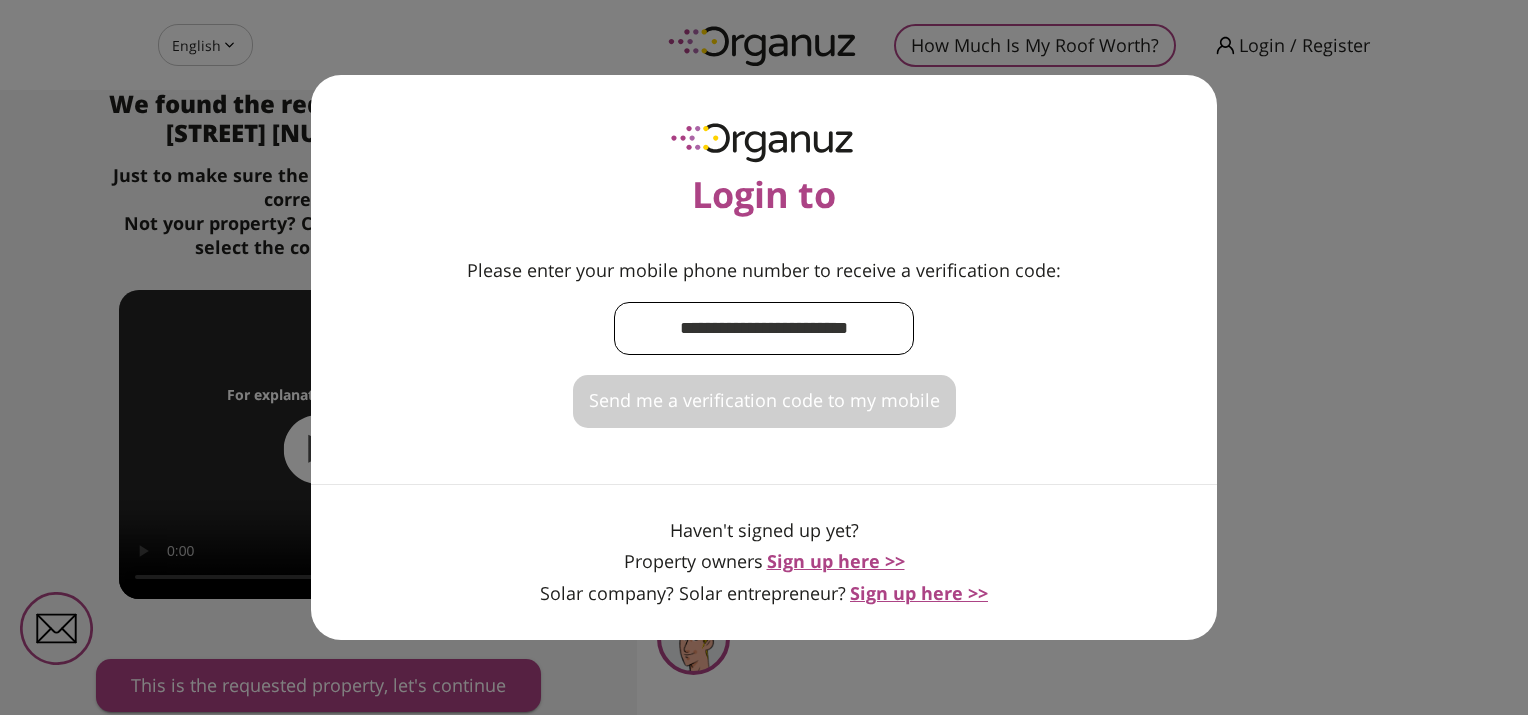 type on "**********" 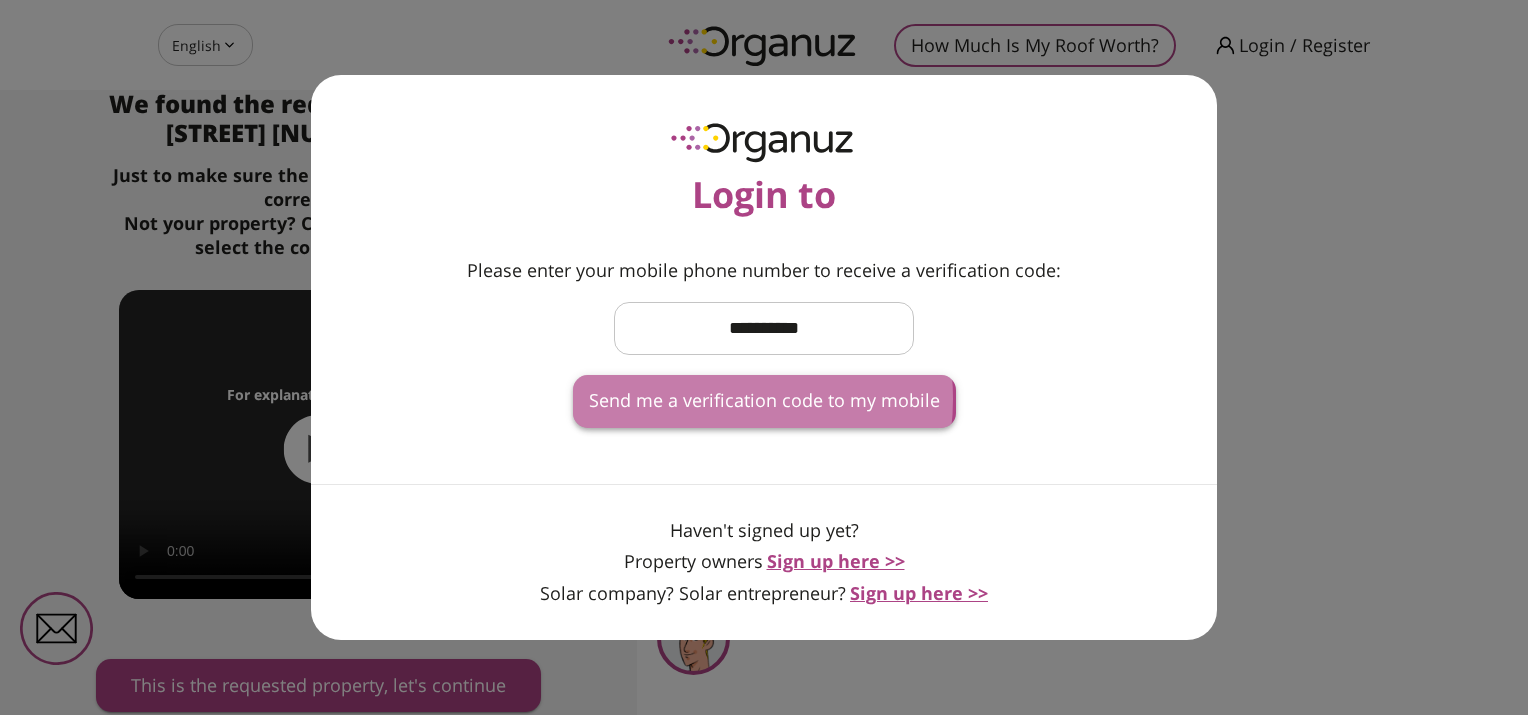 click on "Send me a verification code to my mobile" at bounding box center [764, 401] 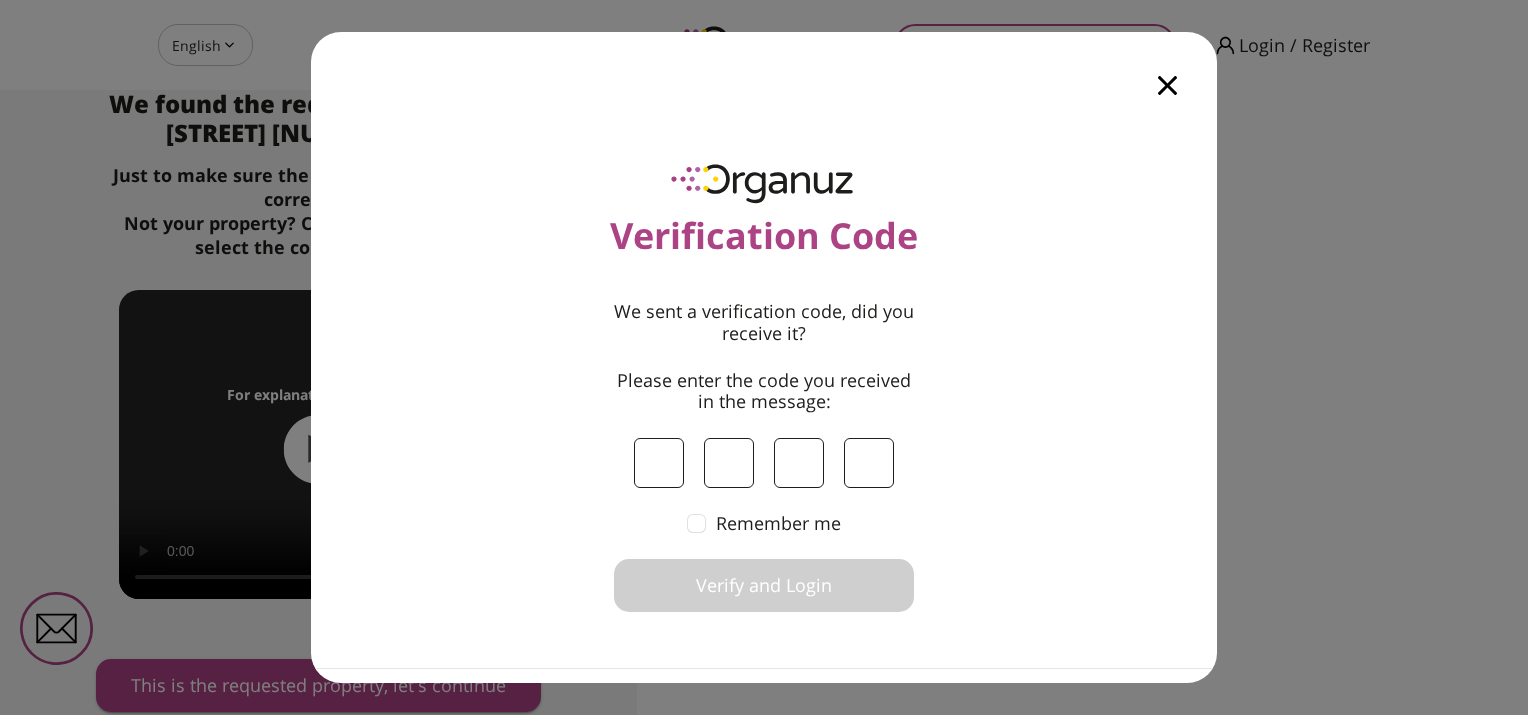 type on "*" 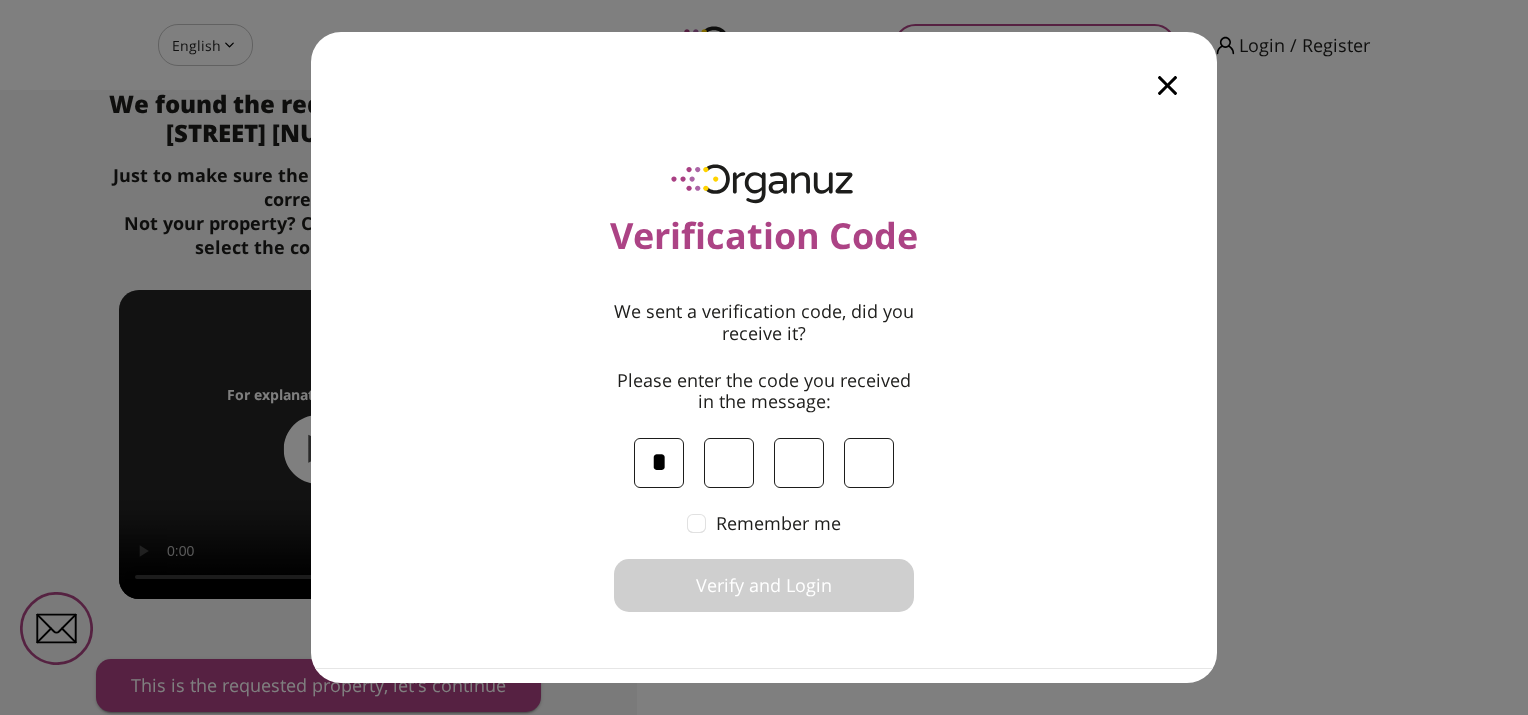 type on "*" 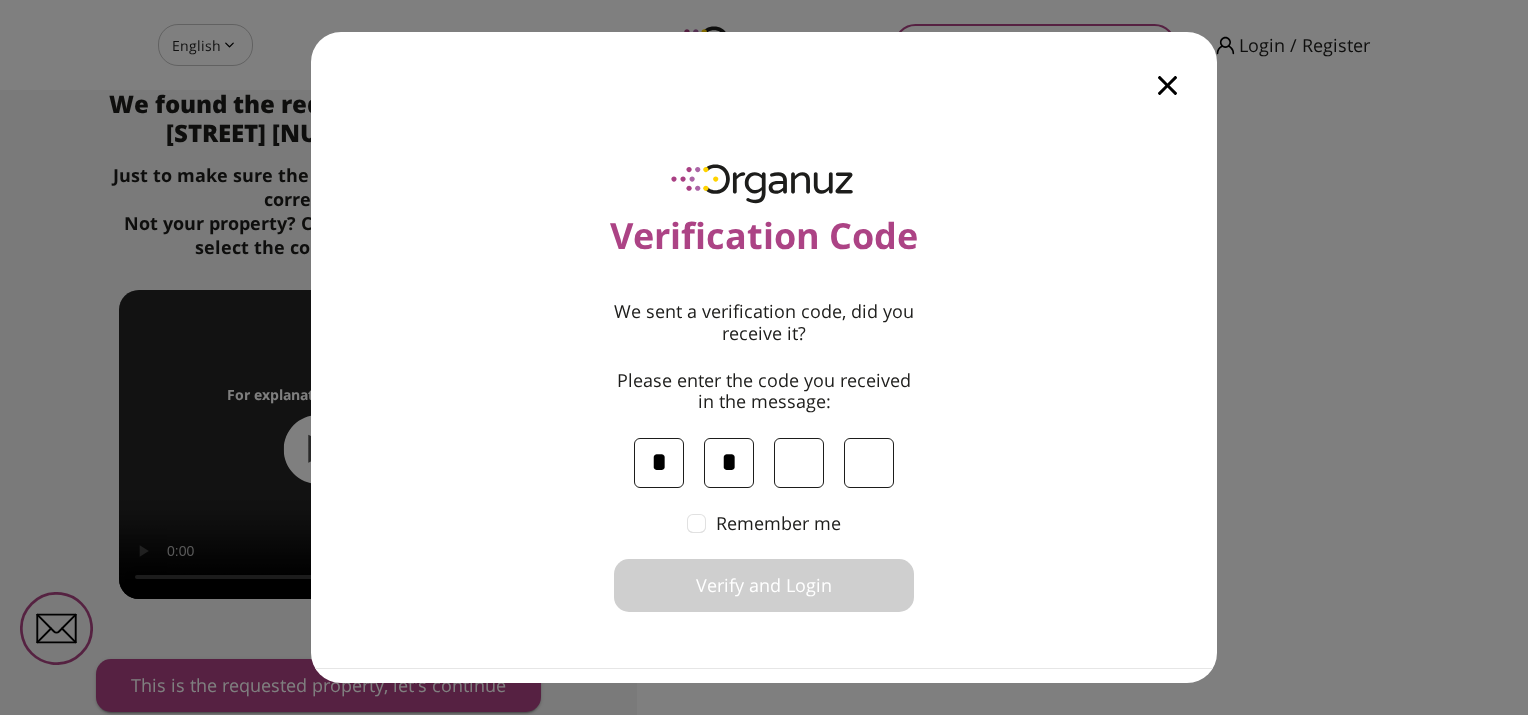 type on "*" 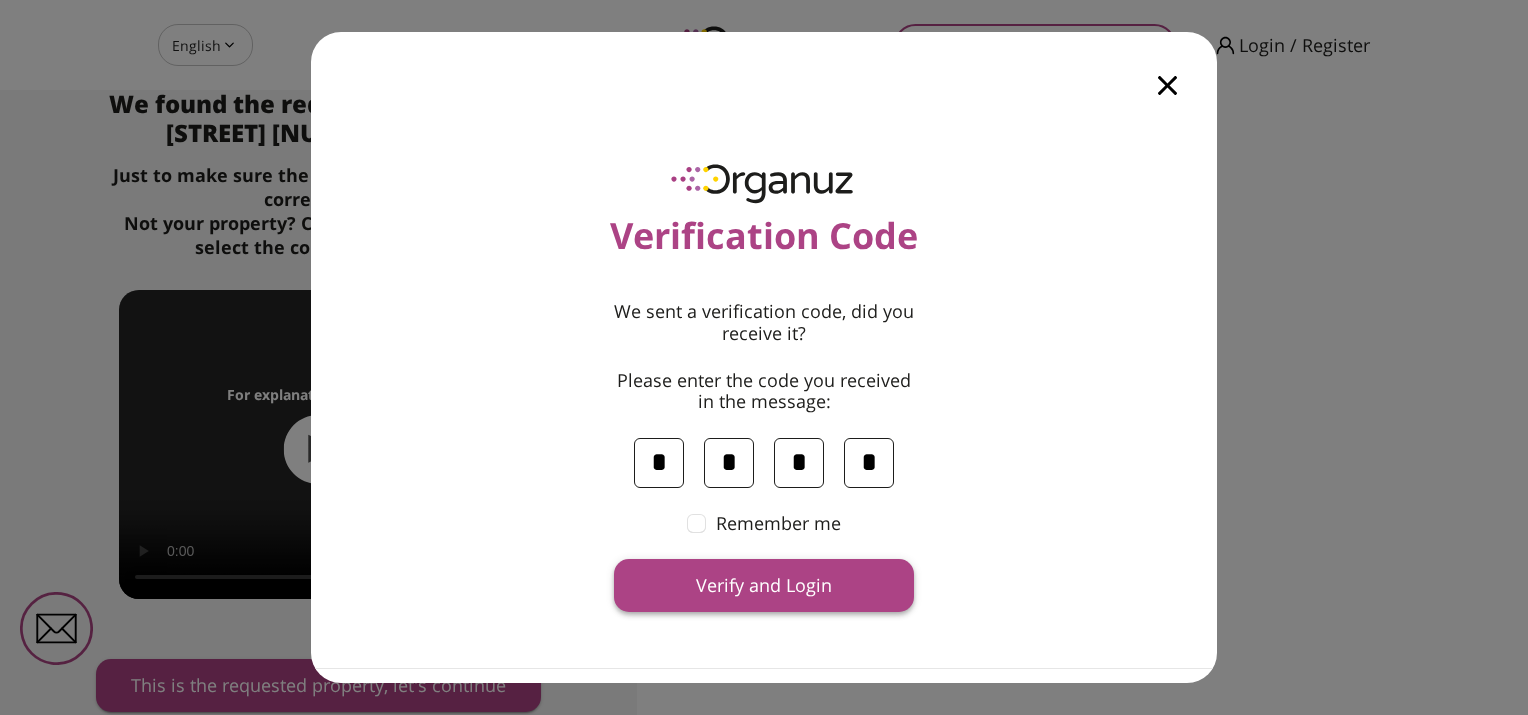 type on "*" 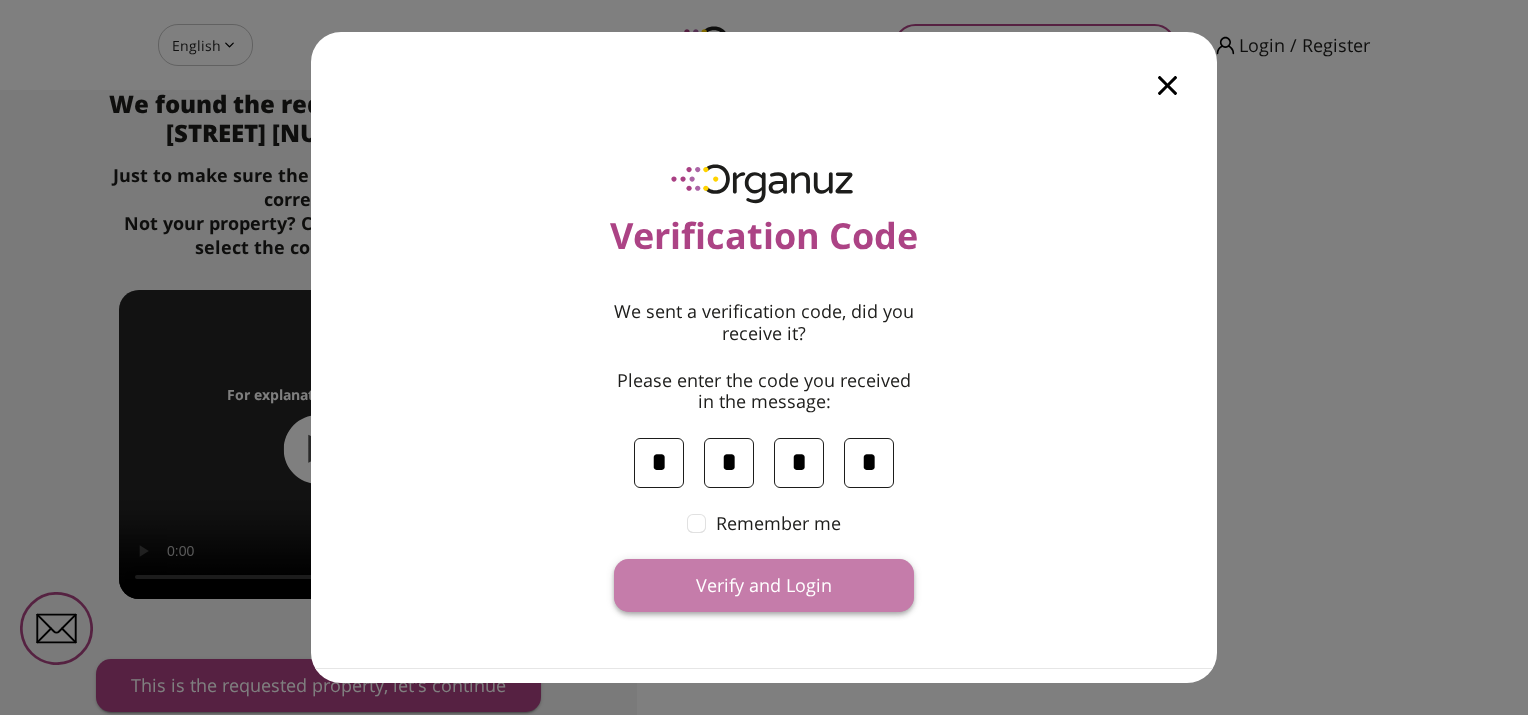 click on "Verify and Login" at bounding box center [764, 585] 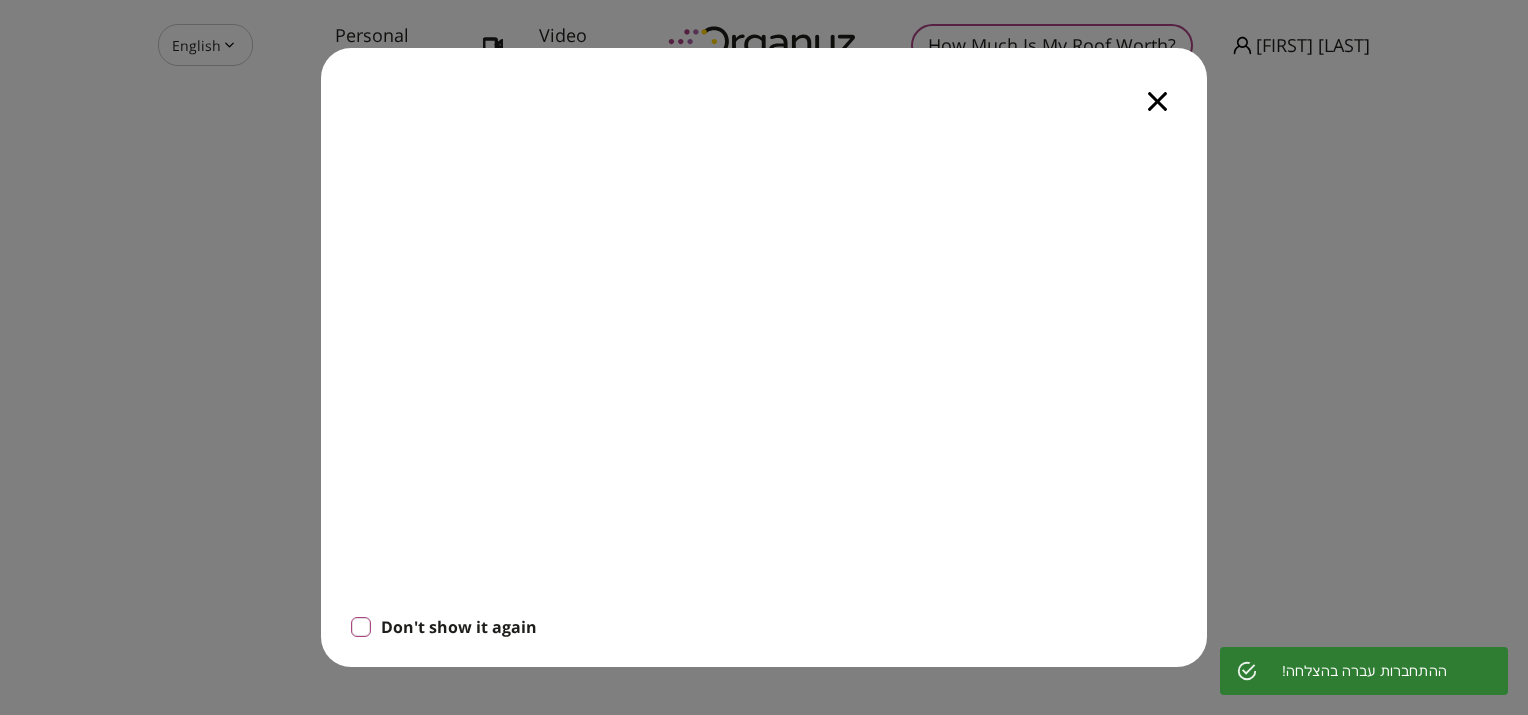 click 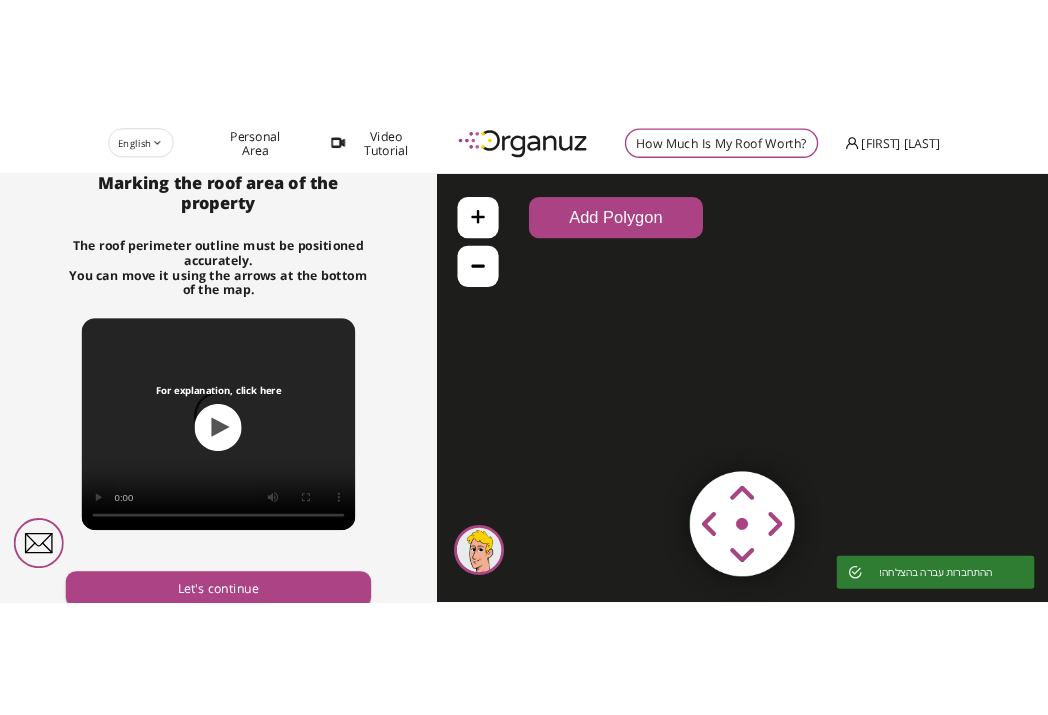 scroll, scrollTop: 0, scrollLeft: 0, axis: both 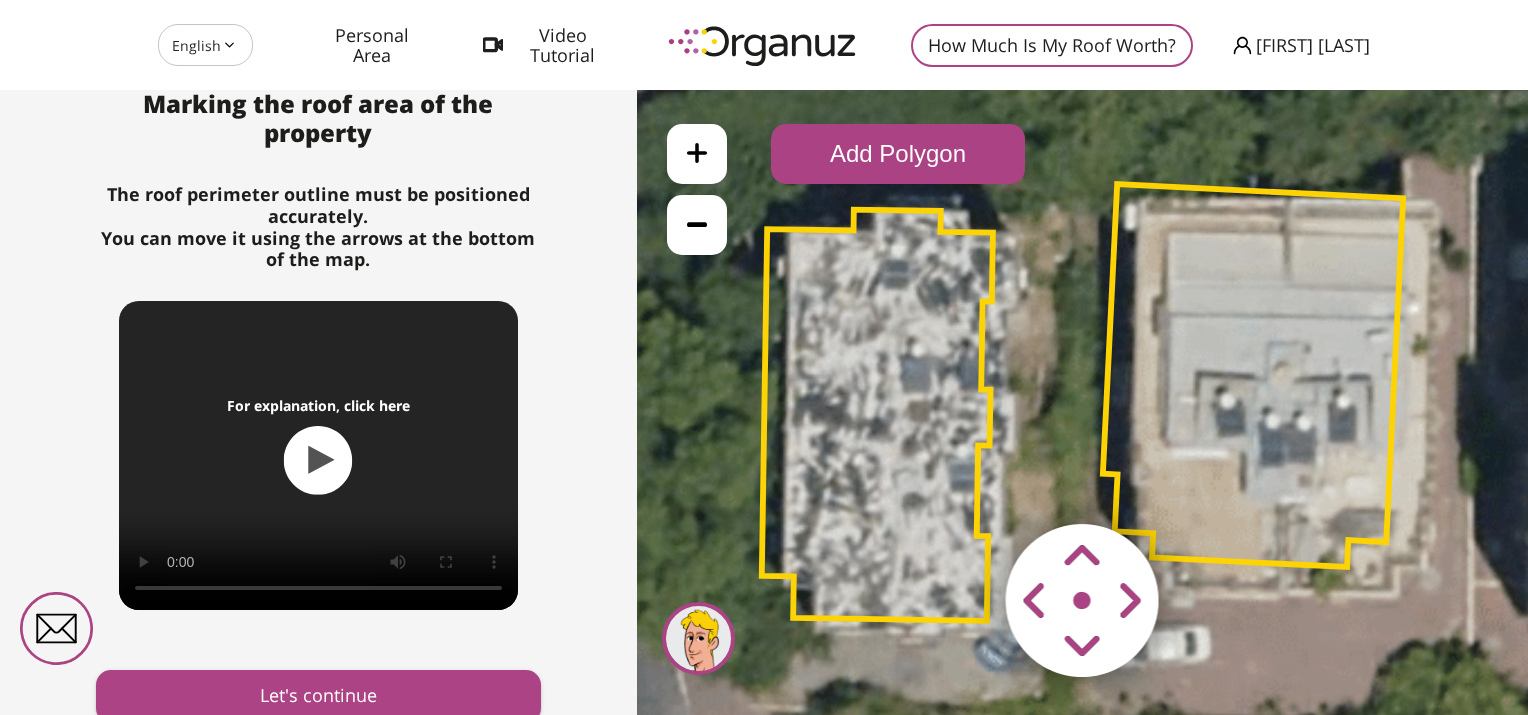 click on "Add Polygon" at bounding box center [897, 154] 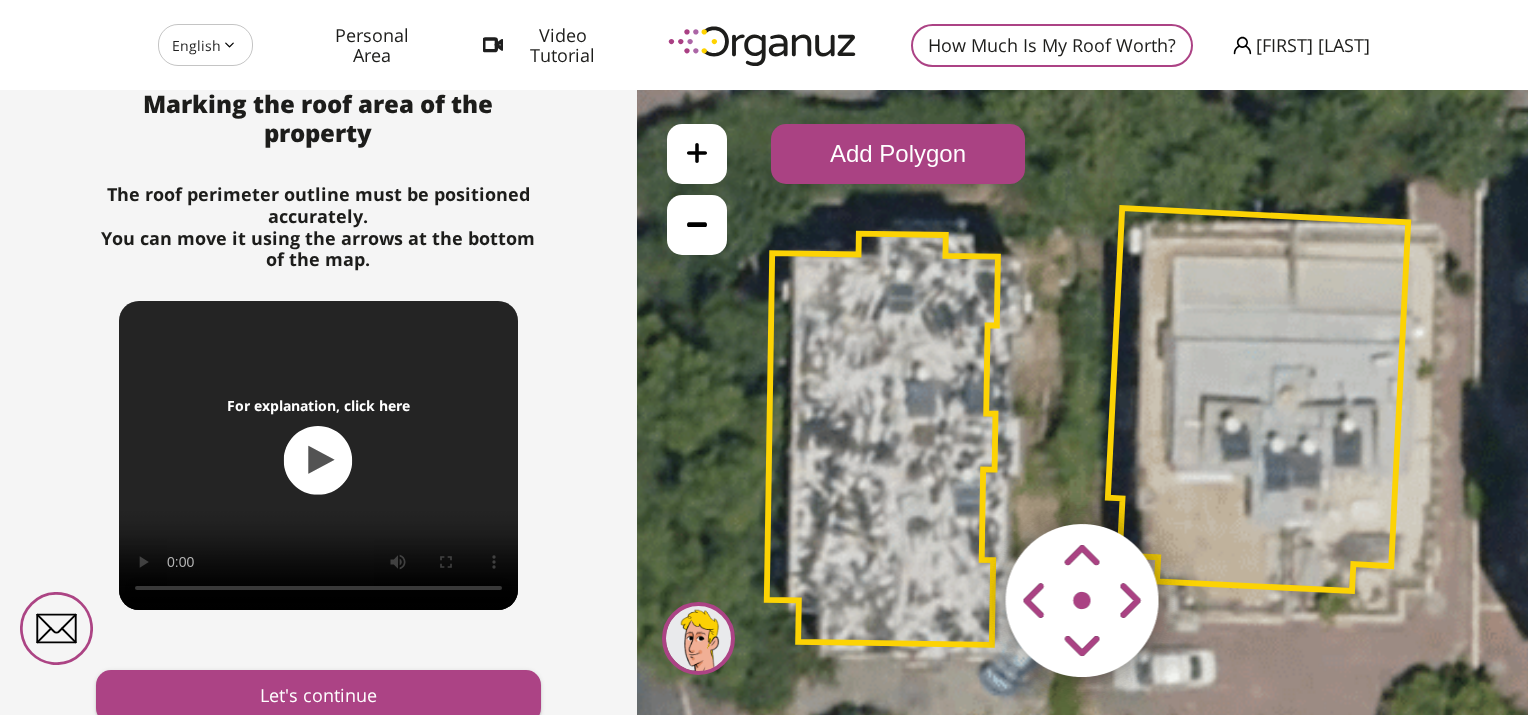 drag, startPoint x: 769, startPoint y: 239, endPoint x: 789, endPoint y: 264, distance: 32.01562 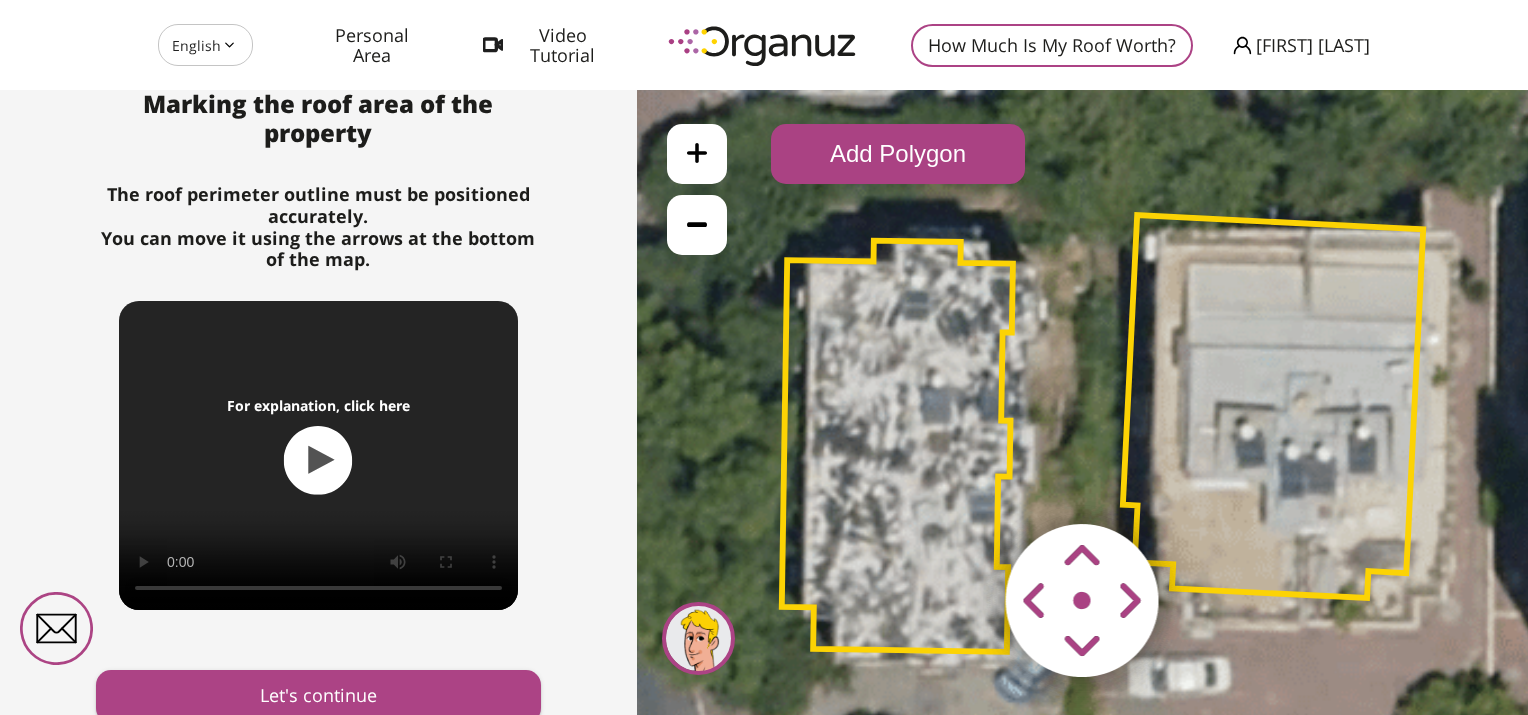 click on "Add Polygon" at bounding box center (897, 154) 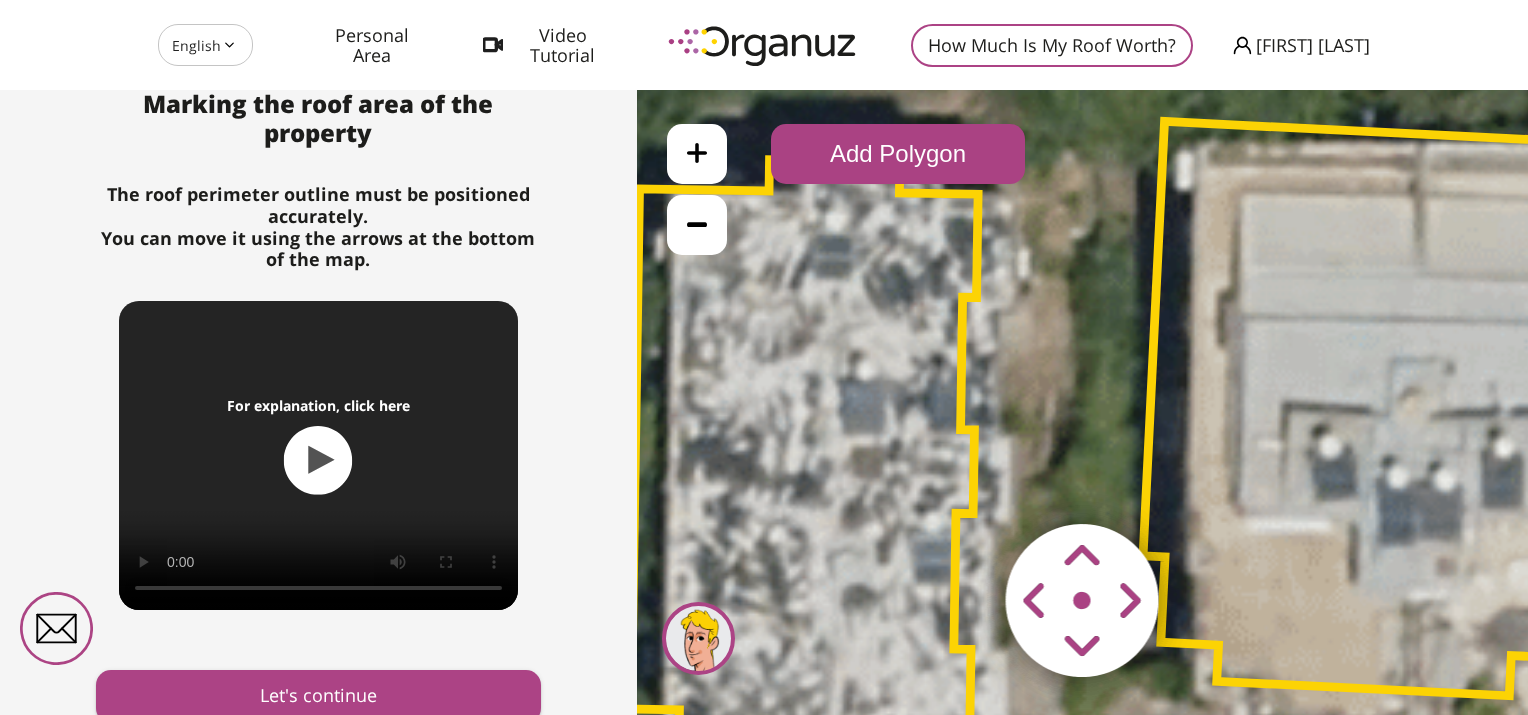 click at bounding box center [696, 225] 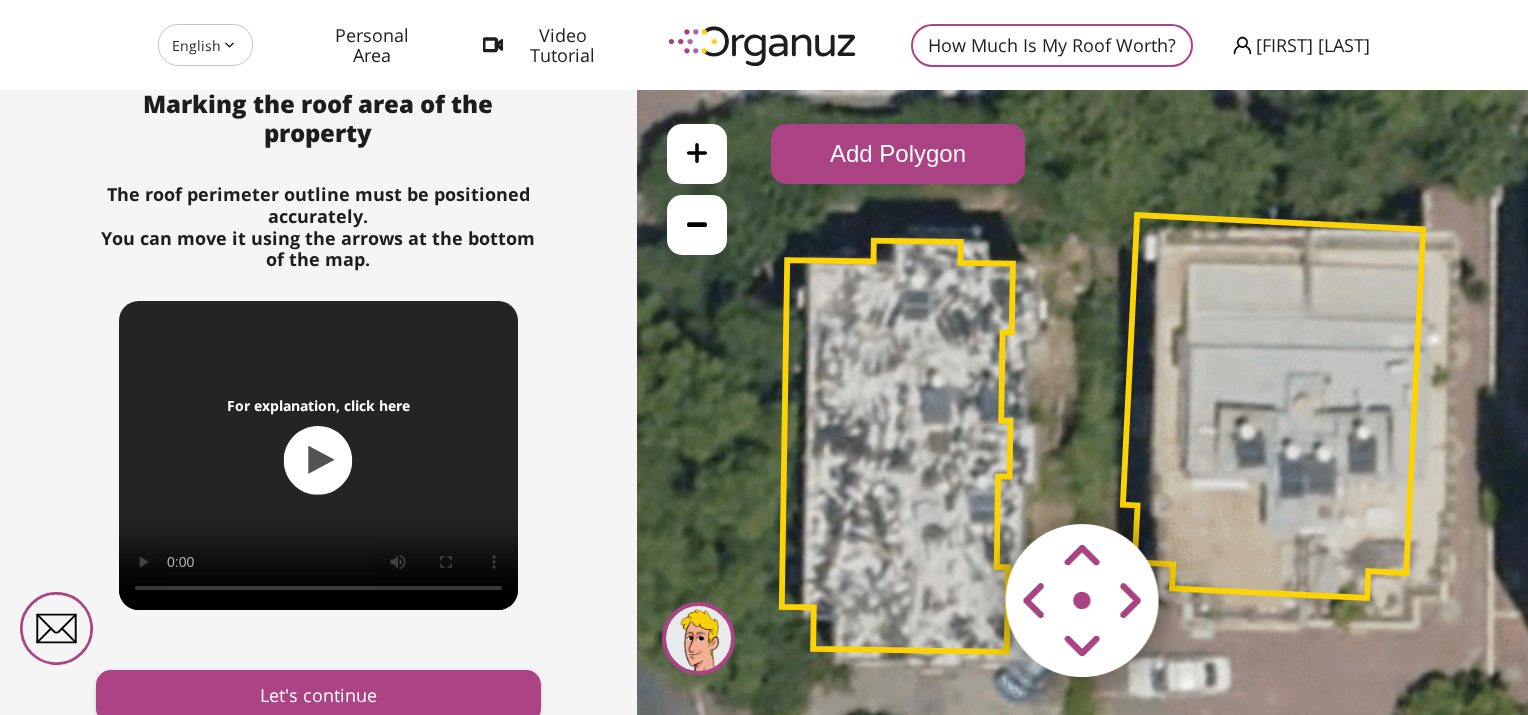 click on "Add Polygon" at bounding box center [897, 154] 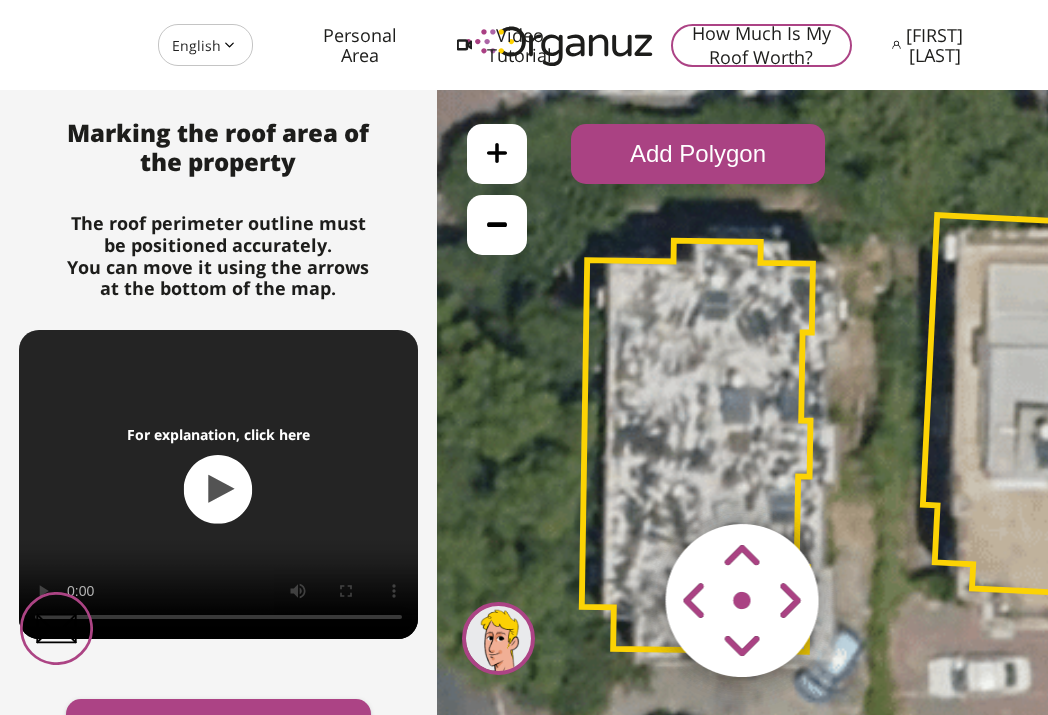 click 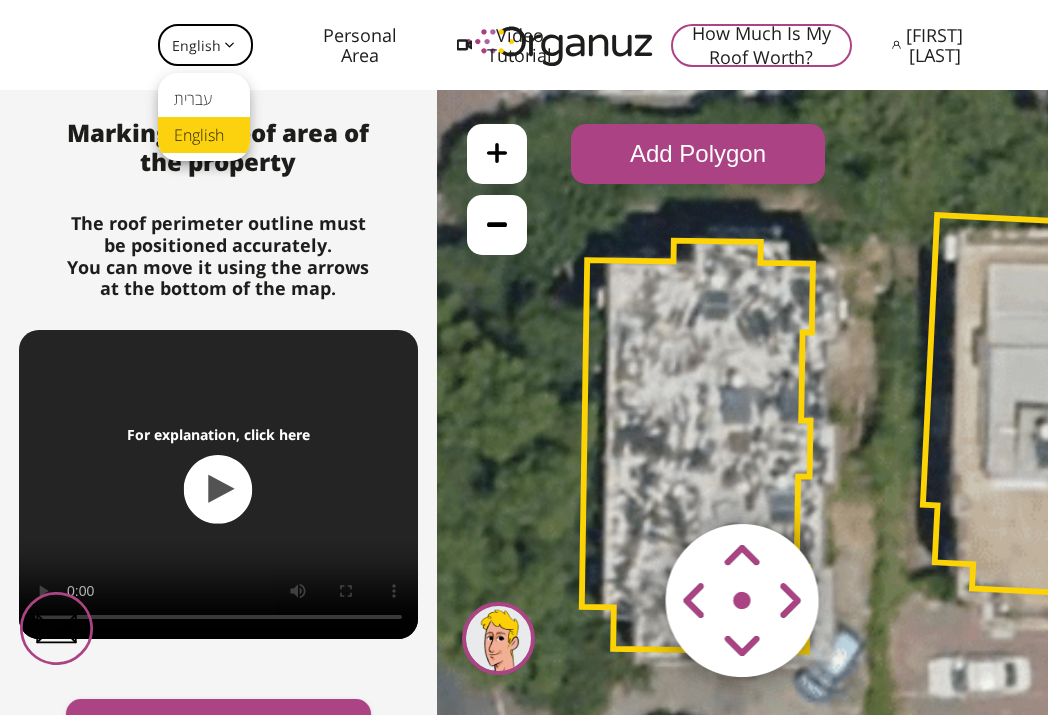 click on "עברית" at bounding box center [204, 99] 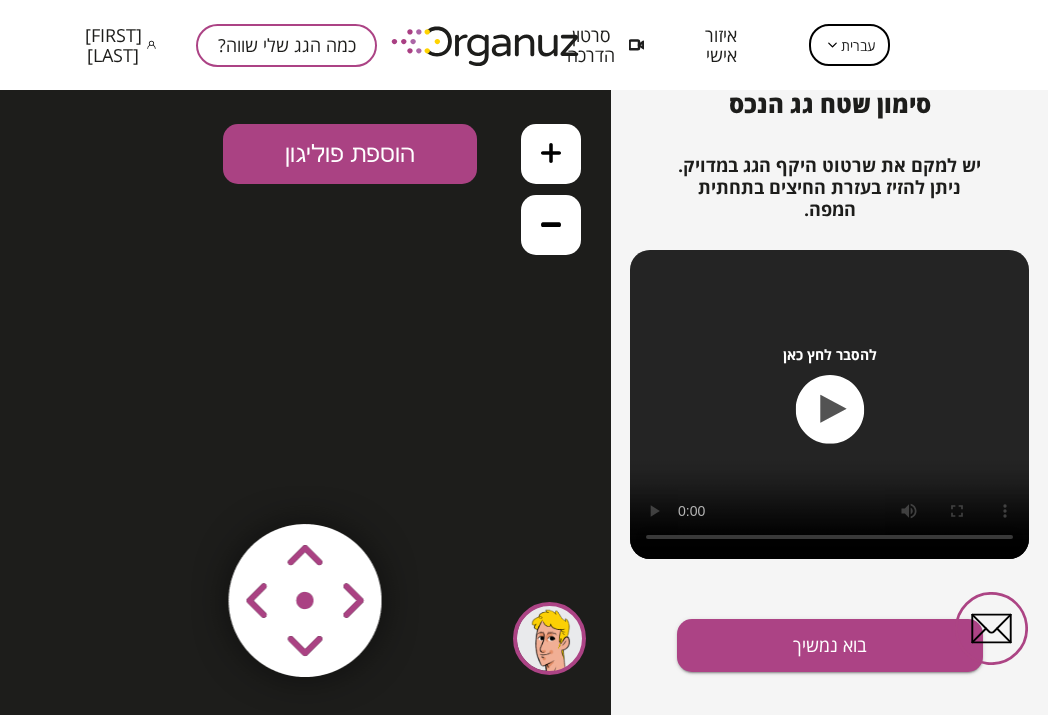 scroll, scrollTop: 0, scrollLeft: 0, axis: both 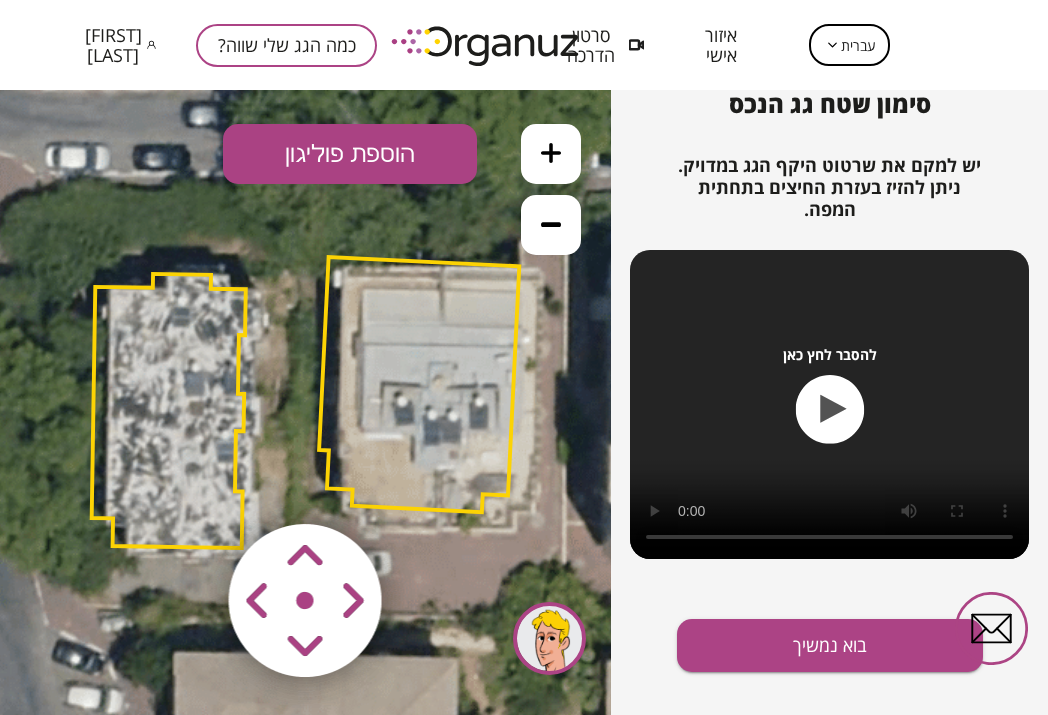 click on "הוספת פוליגון" at bounding box center [350, 154] 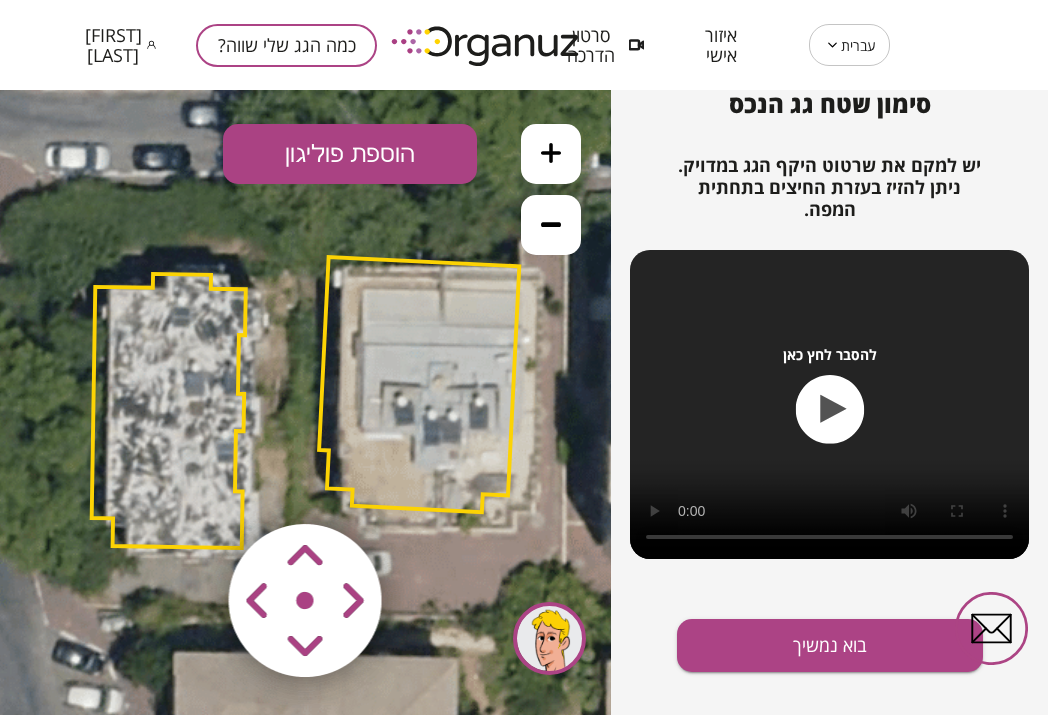 click on "הוספת פוליגון" at bounding box center [350, 154] 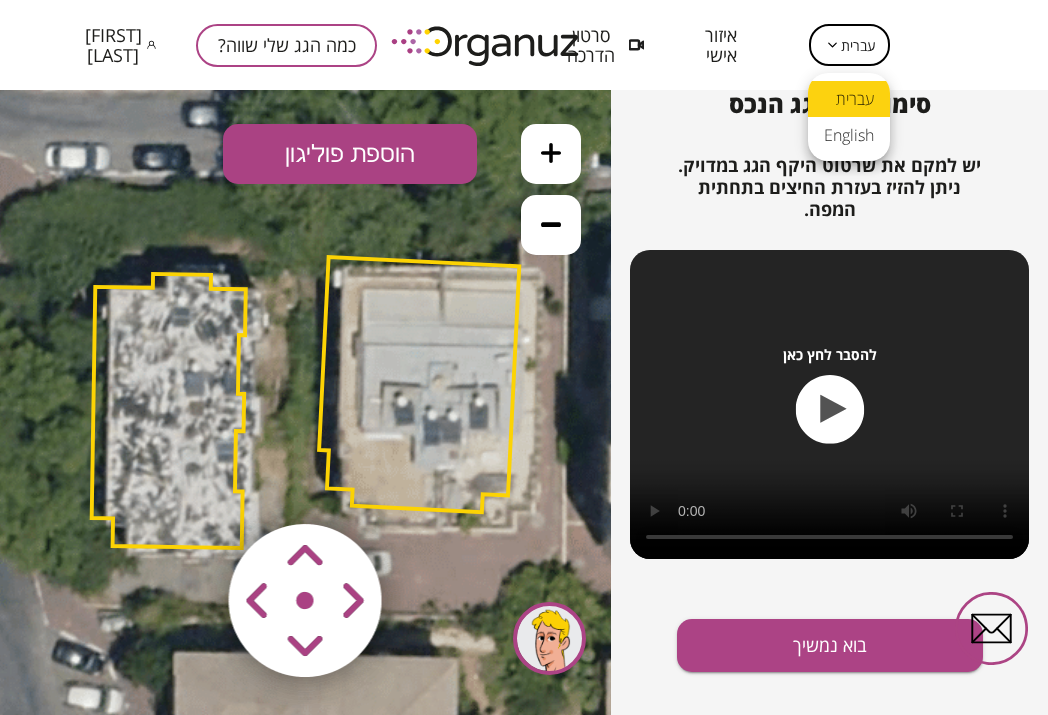 click on "English" at bounding box center (849, 135) 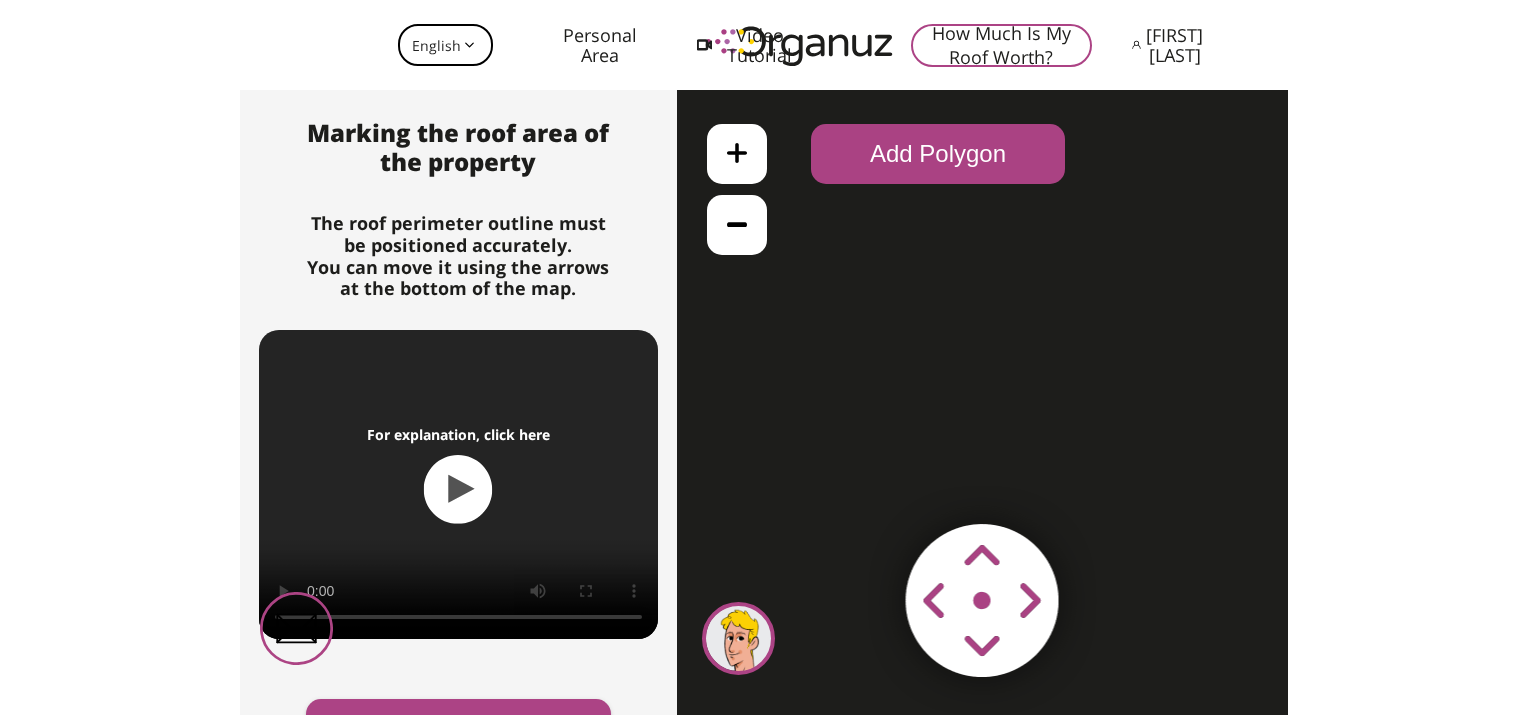 scroll, scrollTop: 0, scrollLeft: 0, axis: both 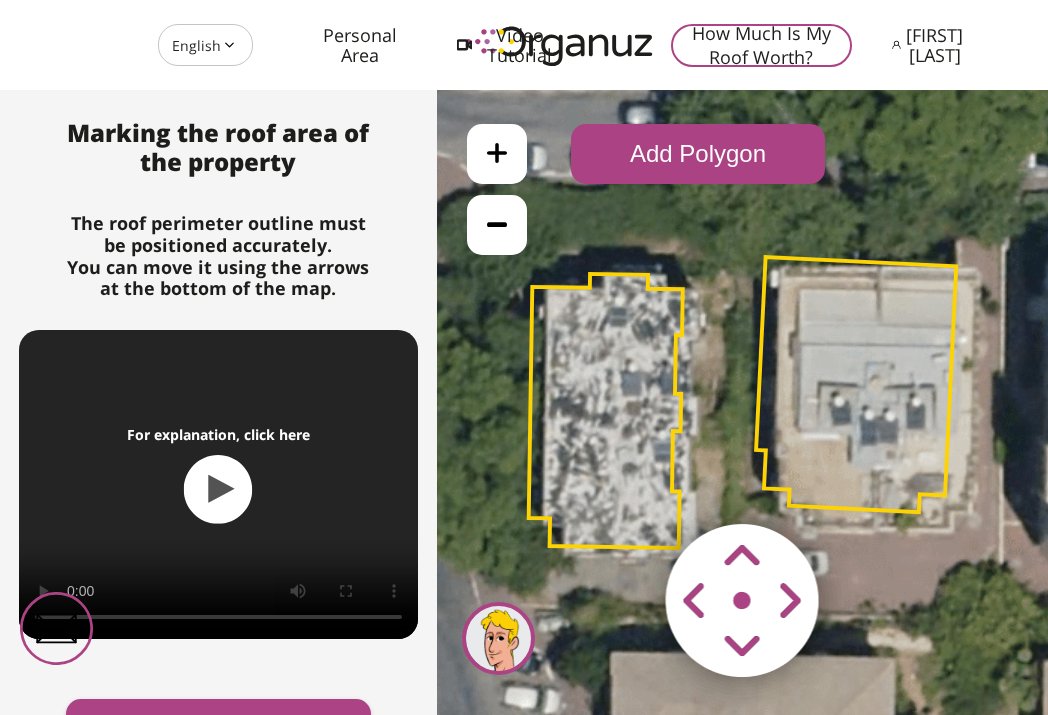 click on "Add Polygon" at bounding box center (697, 154) 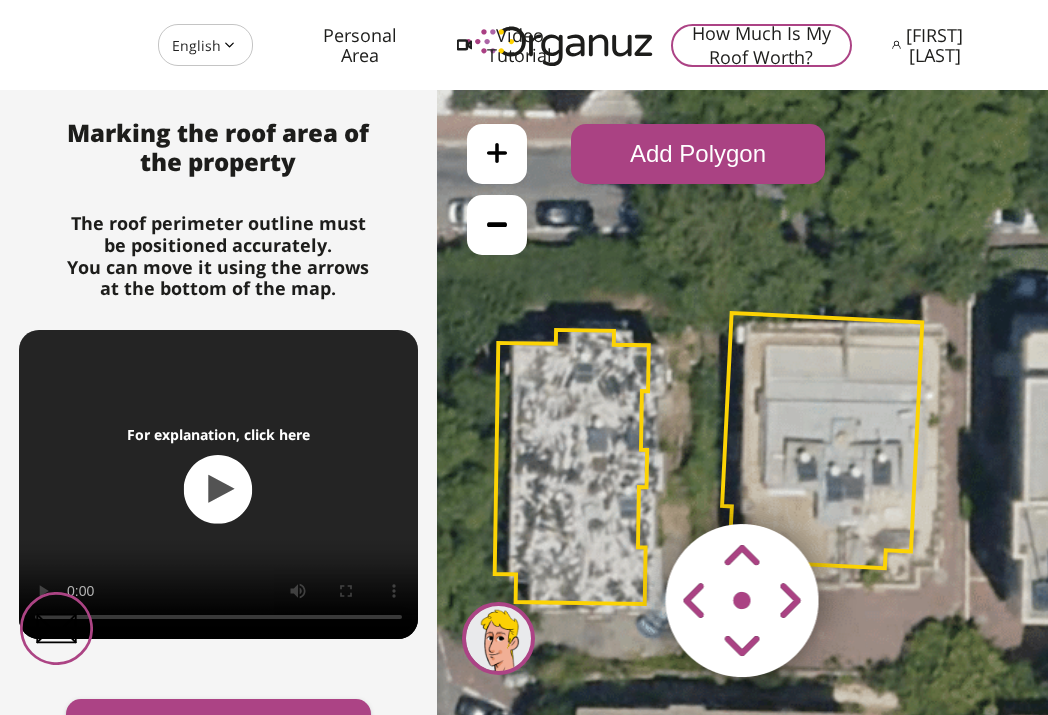 drag, startPoint x: 966, startPoint y: 145, endPoint x: 932, endPoint y: 201, distance: 65.51336 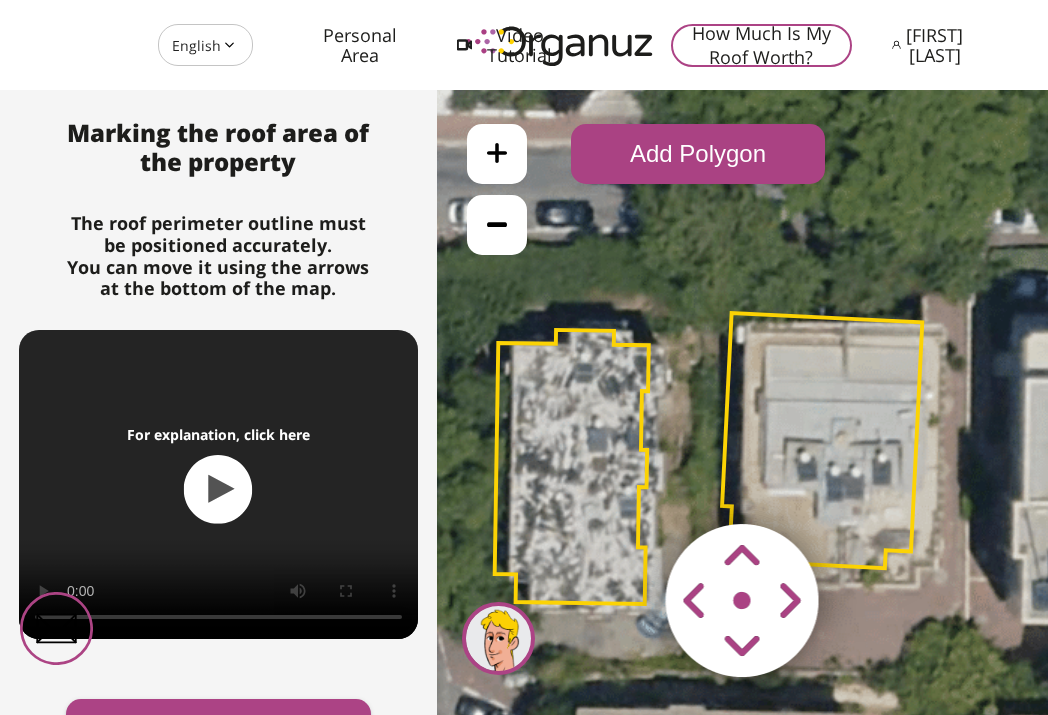 click 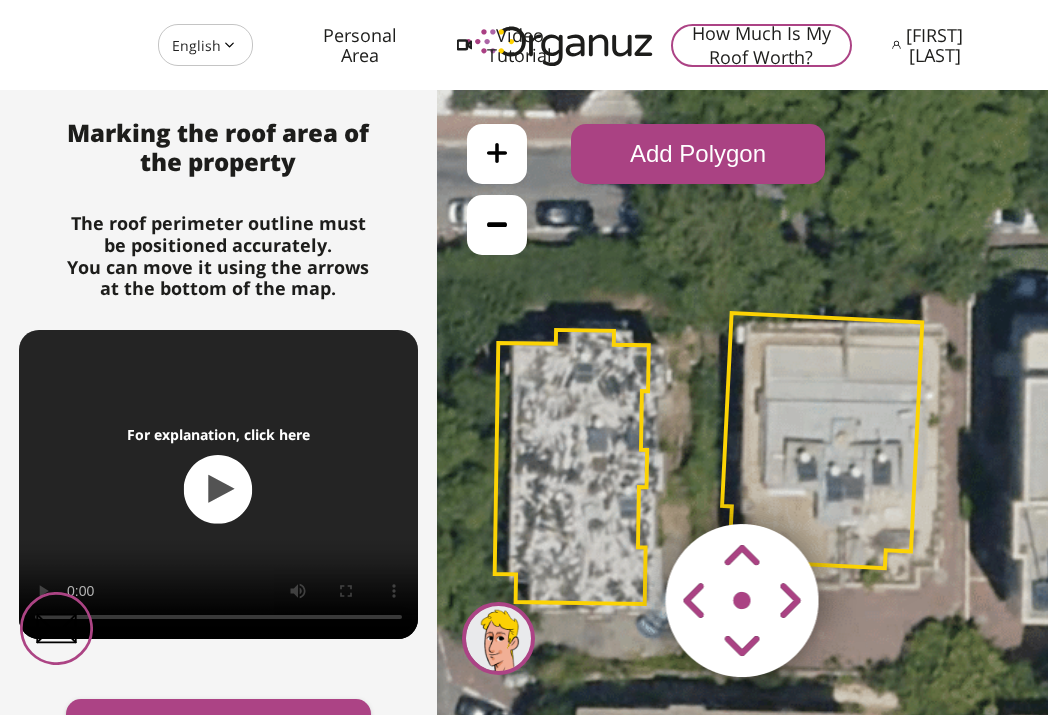 click 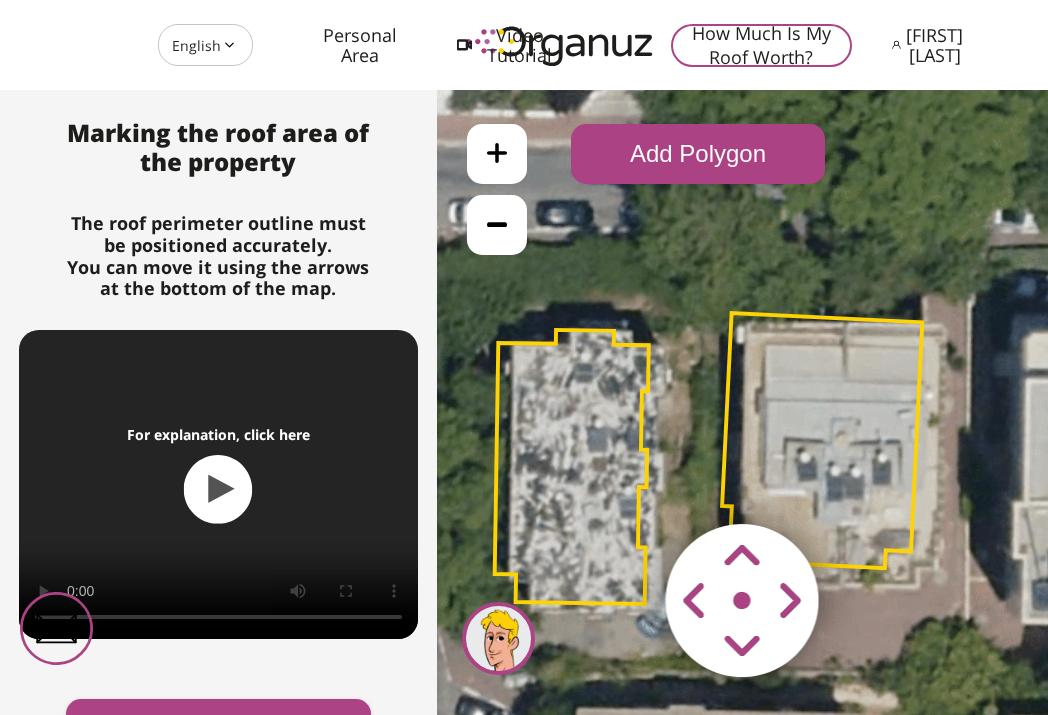 click 